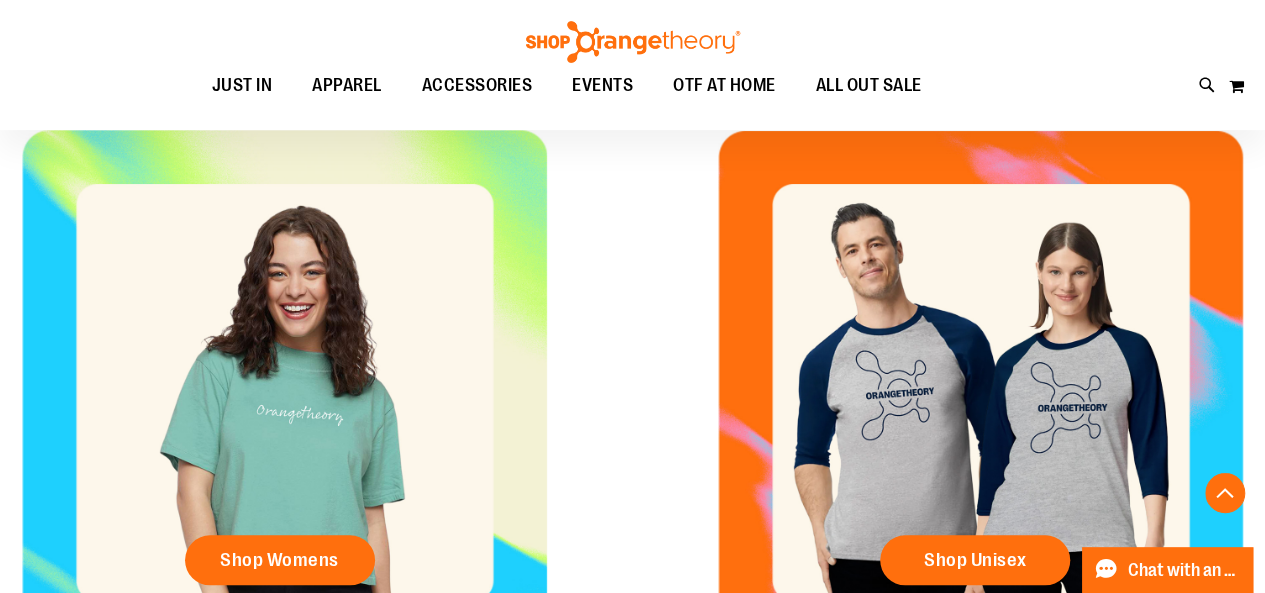 scroll, scrollTop: 639, scrollLeft: 0, axis: vertical 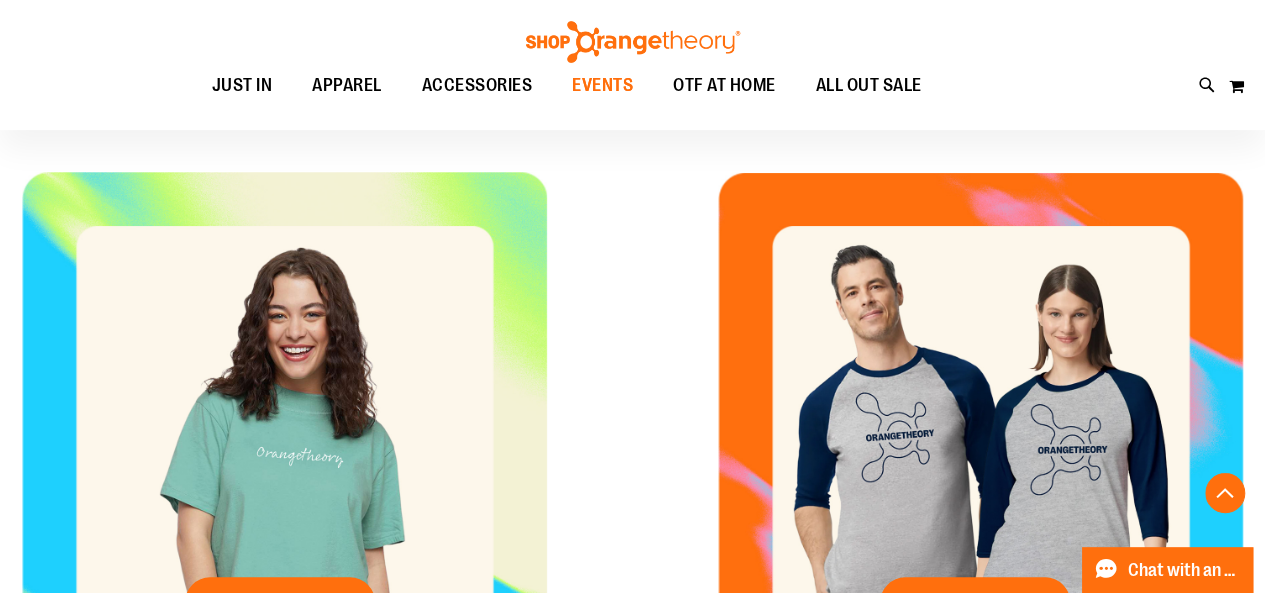 type on "**********" 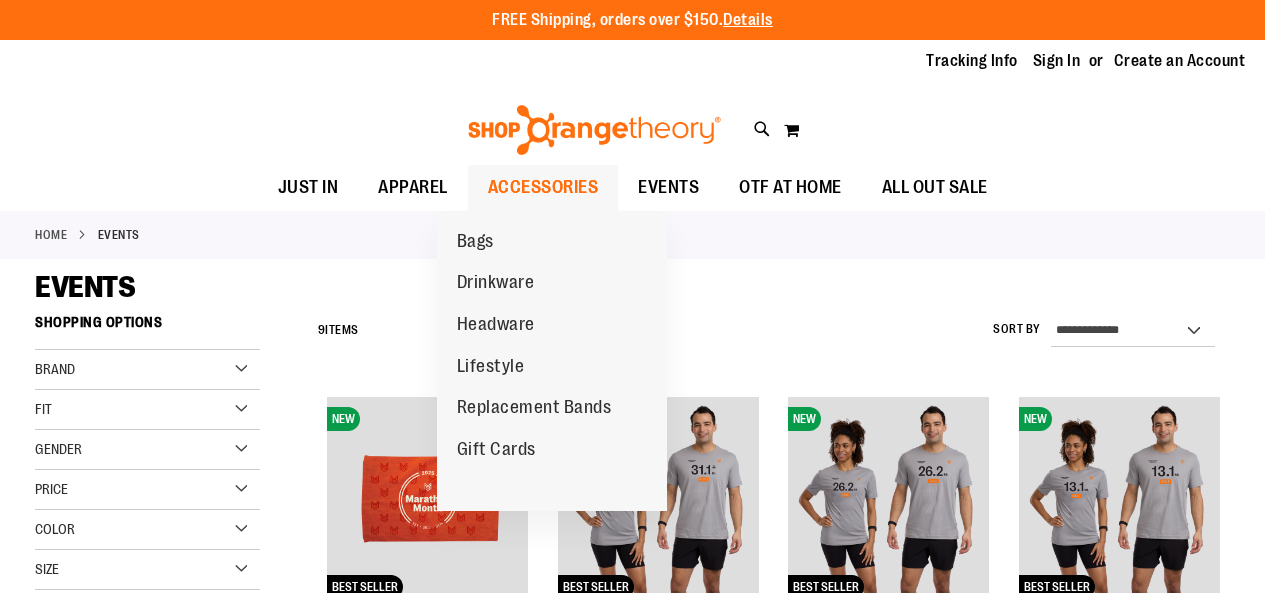 scroll, scrollTop: 0, scrollLeft: 0, axis: both 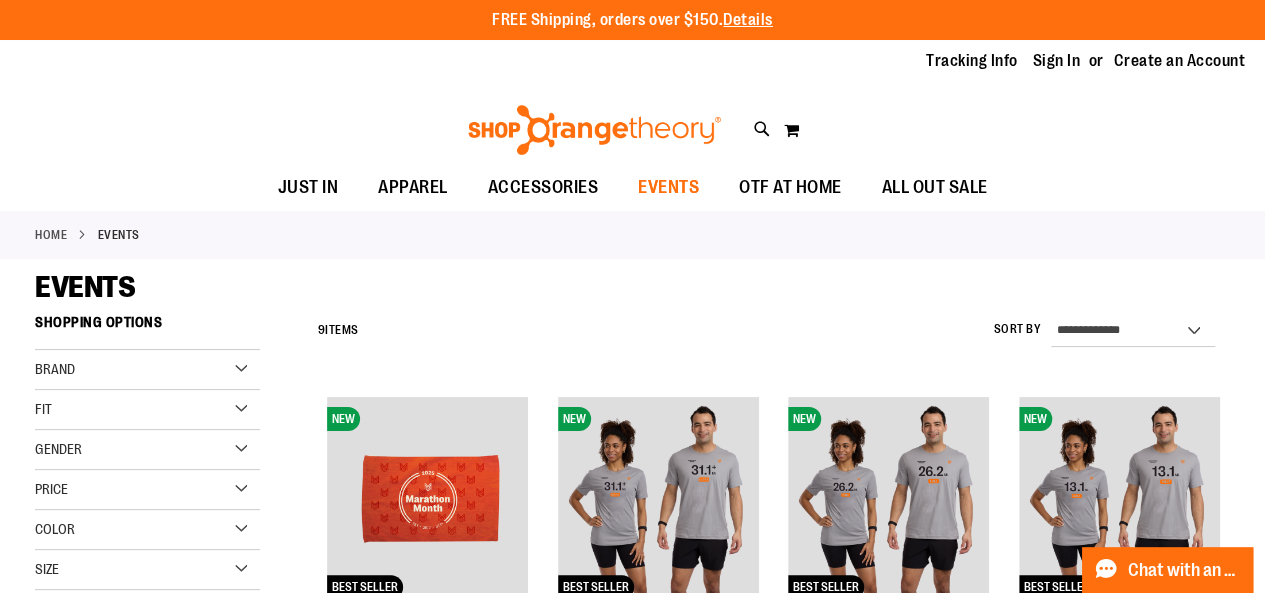 type on "**********" 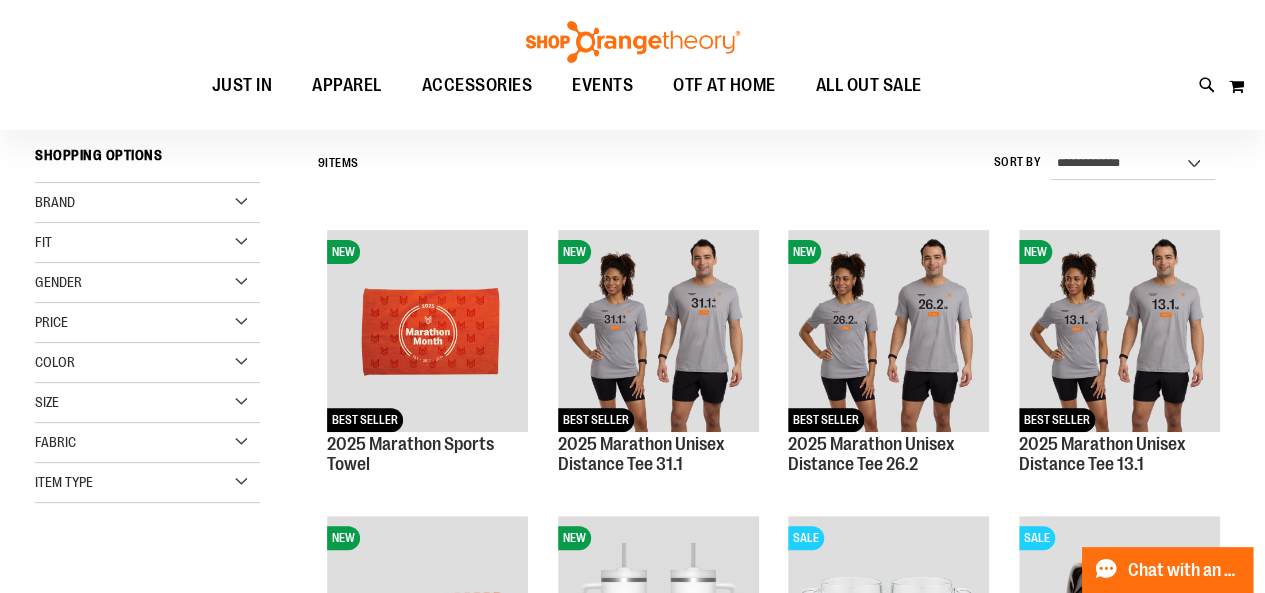 scroll, scrollTop: 0, scrollLeft: 0, axis: both 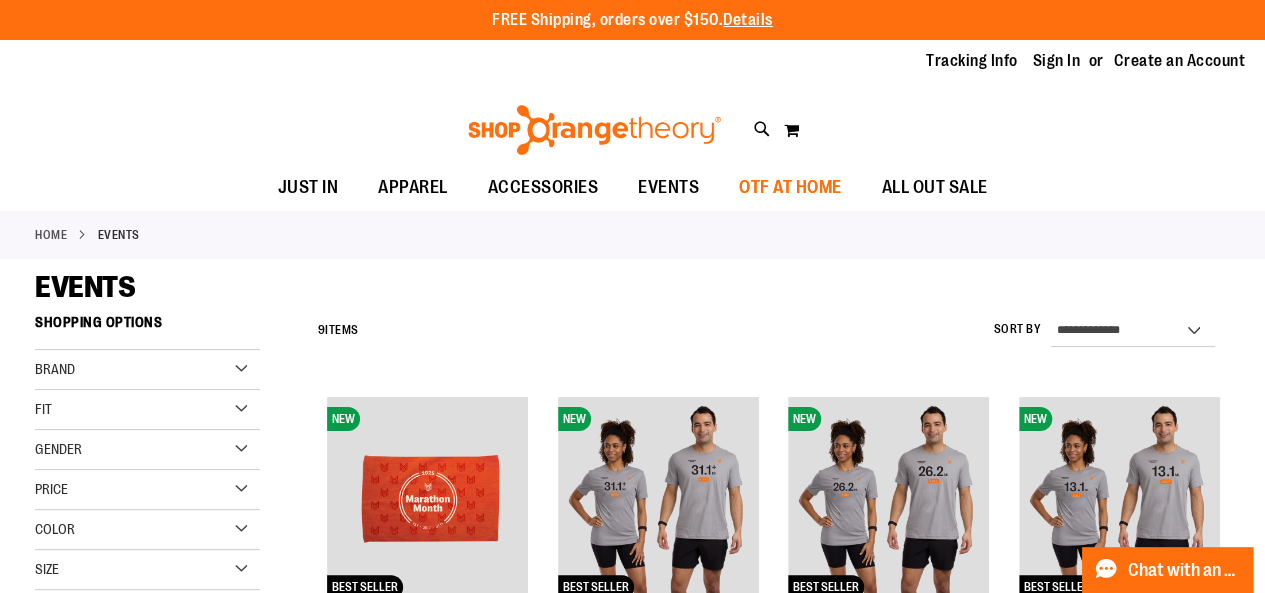 type on "**********" 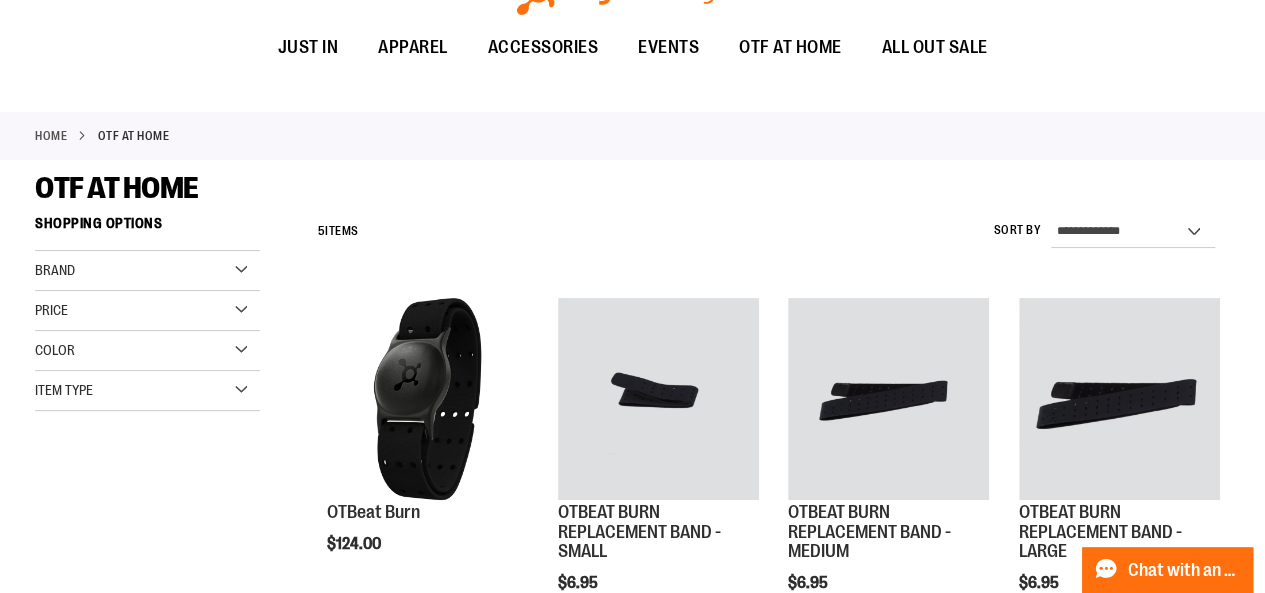scroll, scrollTop: 0, scrollLeft: 0, axis: both 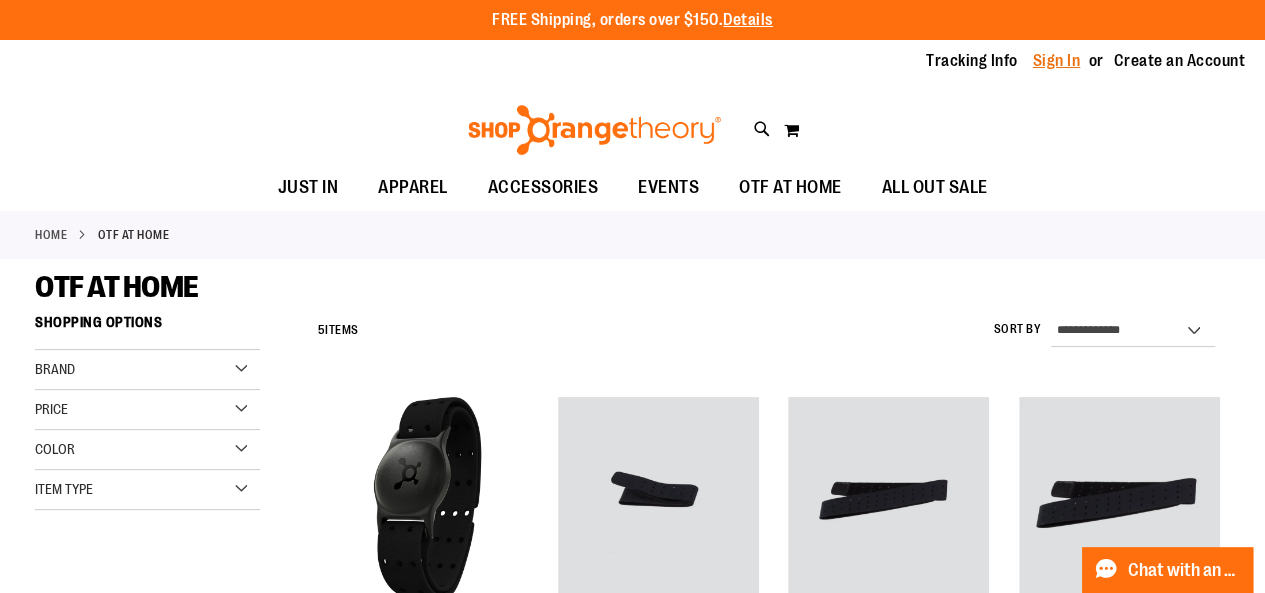 type on "**********" 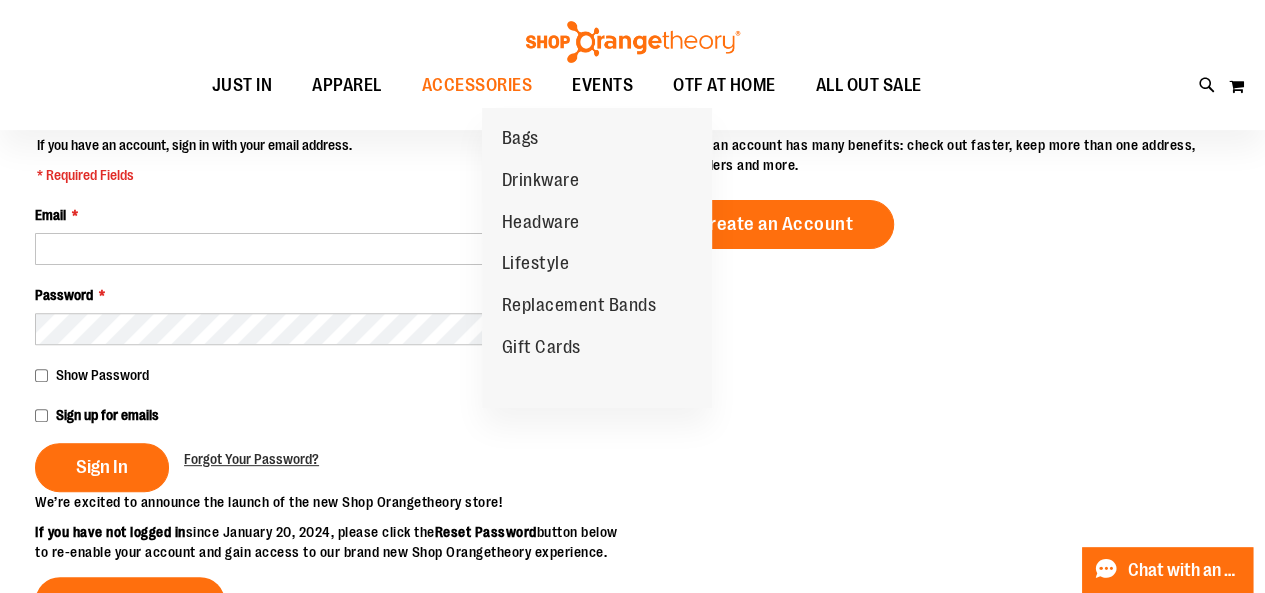 scroll, scrollTop: 202, scrollLeft: 0, axis: vertical 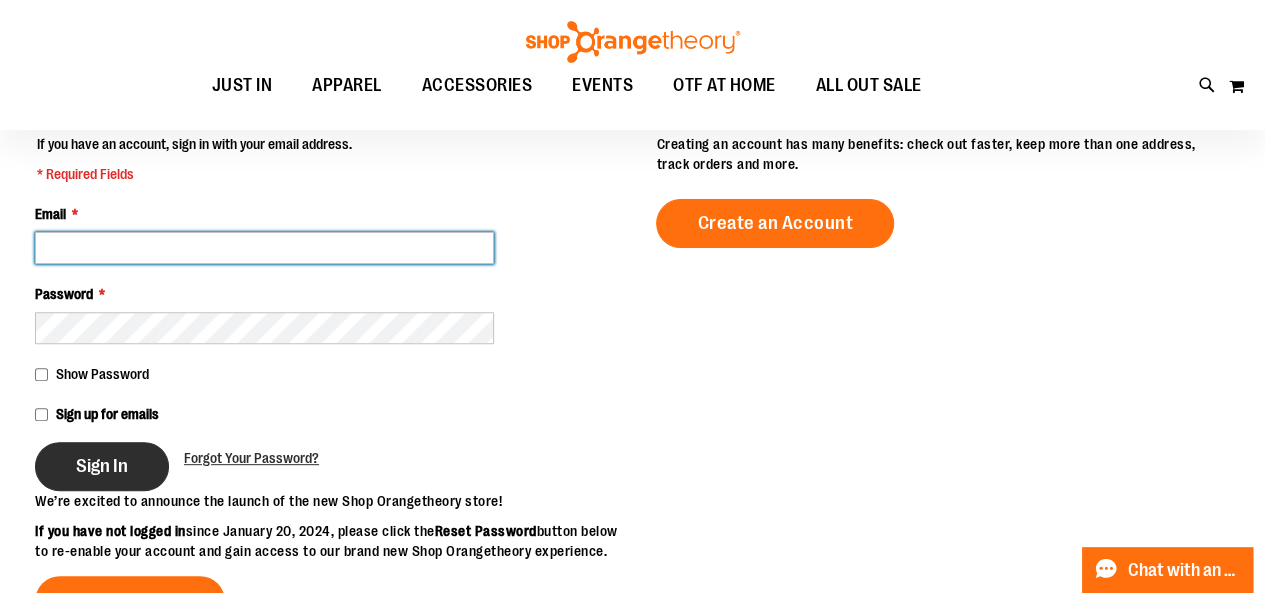 type on "**********" 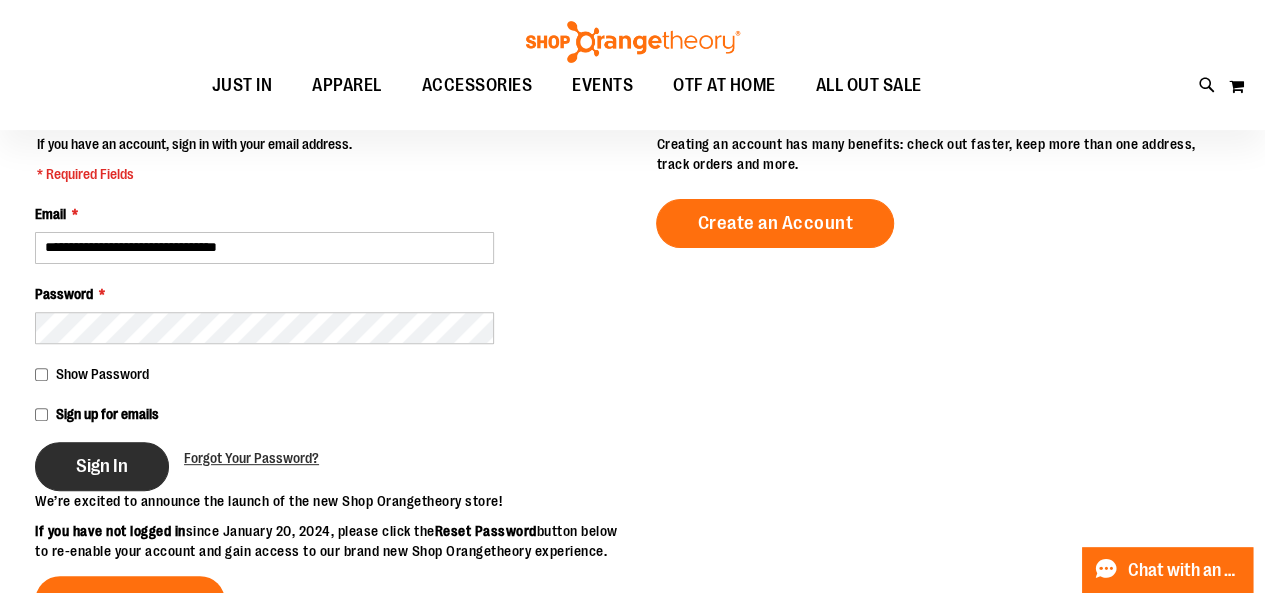 type on "**********" 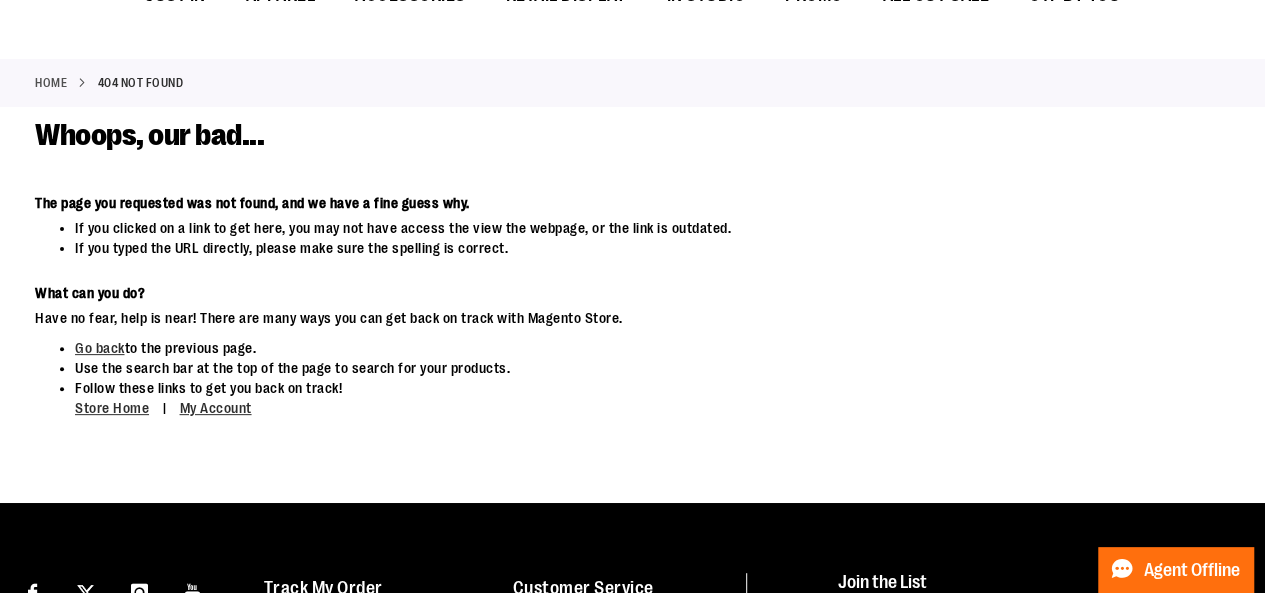 scroll, scrollTop: 0, scrollLeft: 0, axis: both 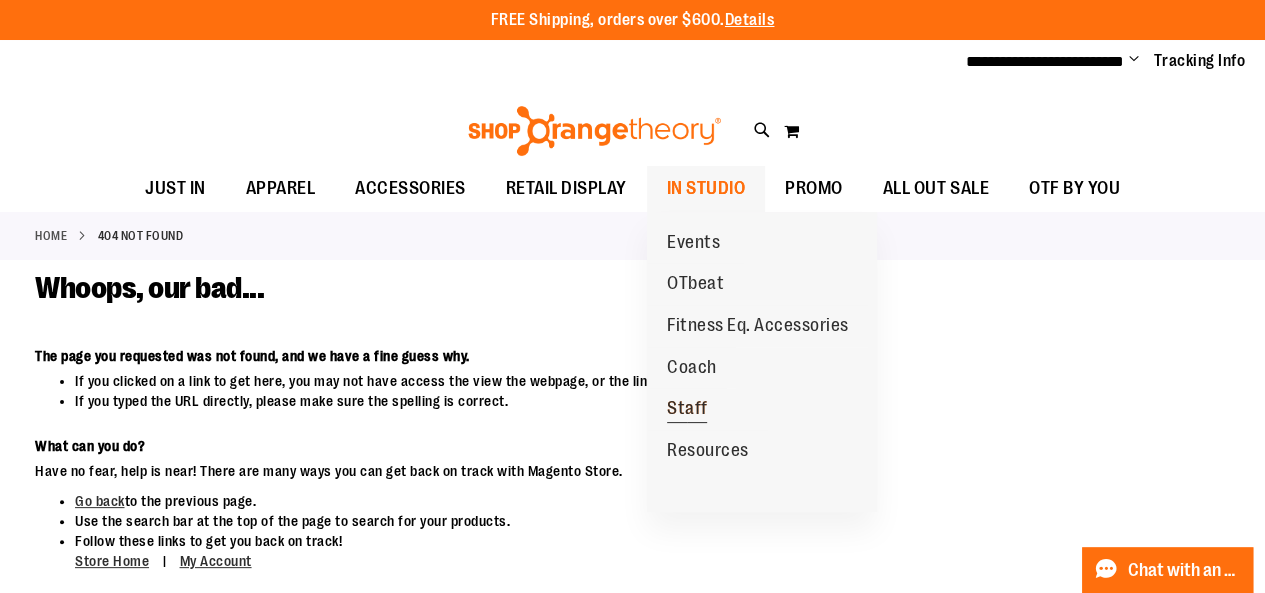 type on "**********" 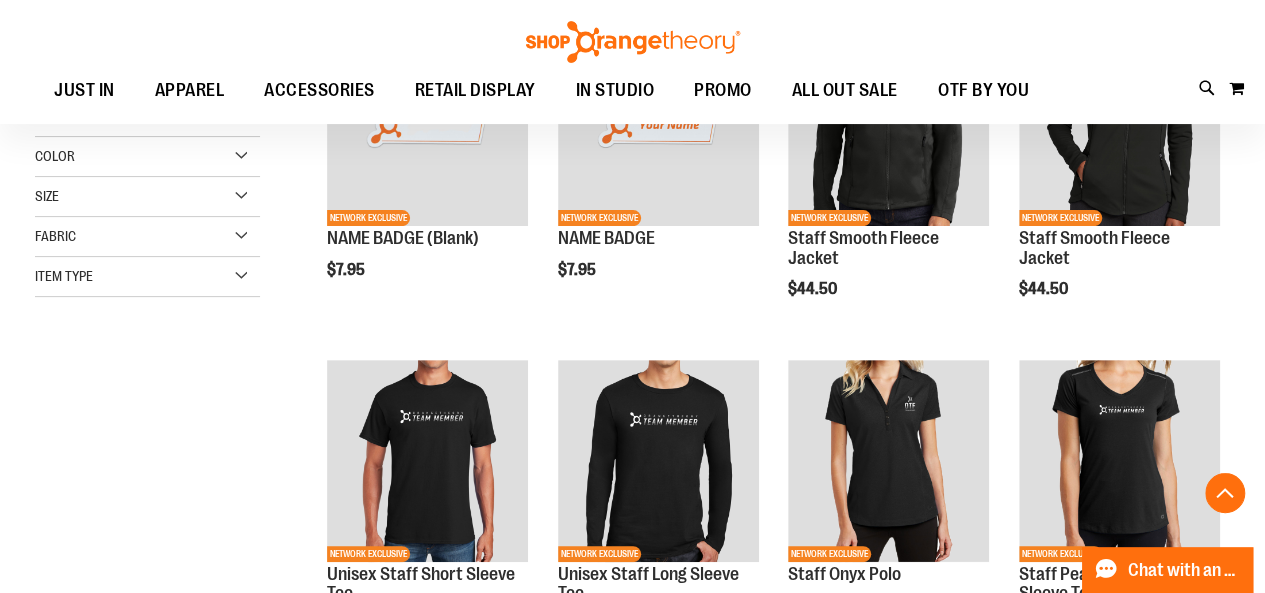 scroll, scrollTop: 0, scrollLeft: 0, axis: both 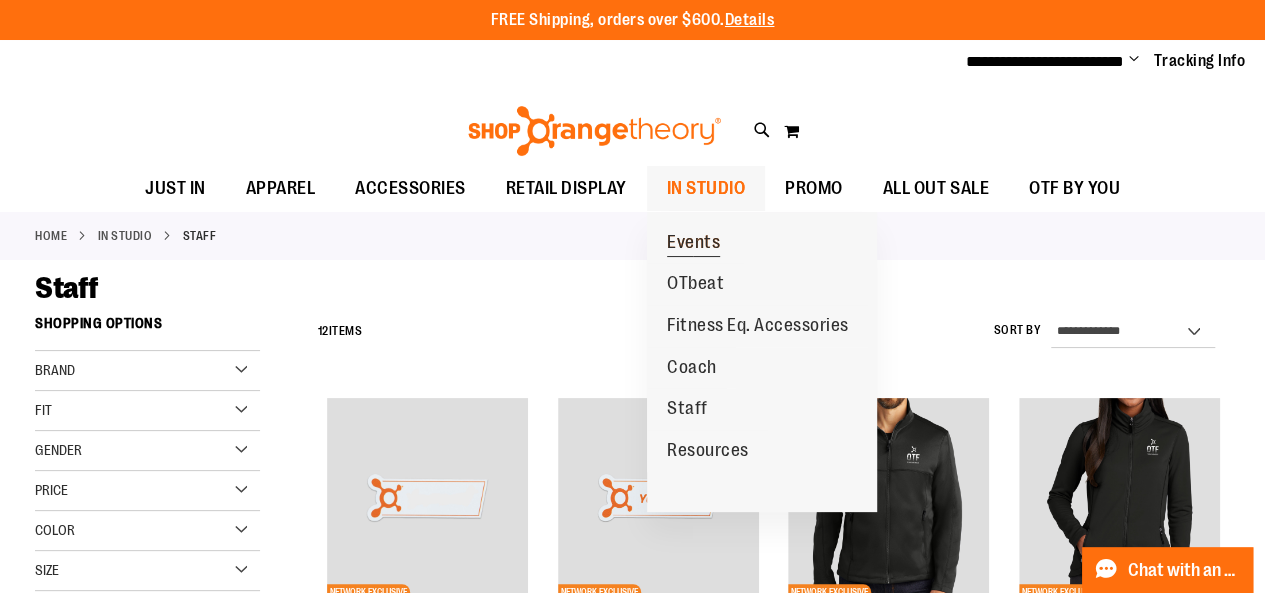 type on "**********" 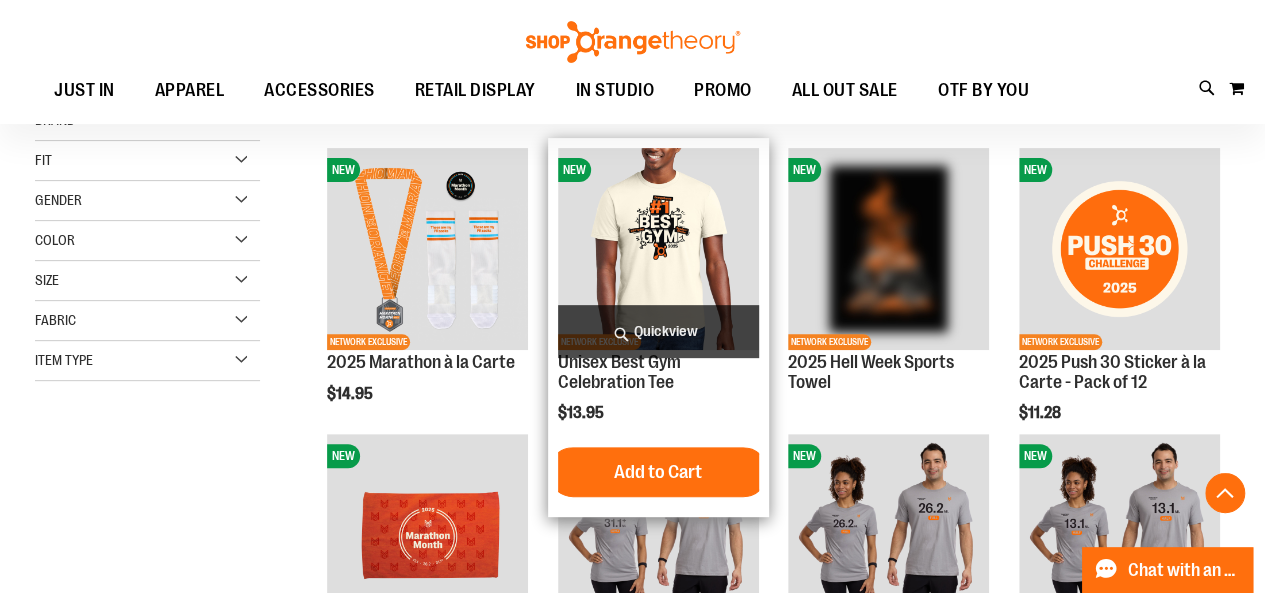 scroll, scrollTop: 366, scrollLeft: 0, axis: vertical 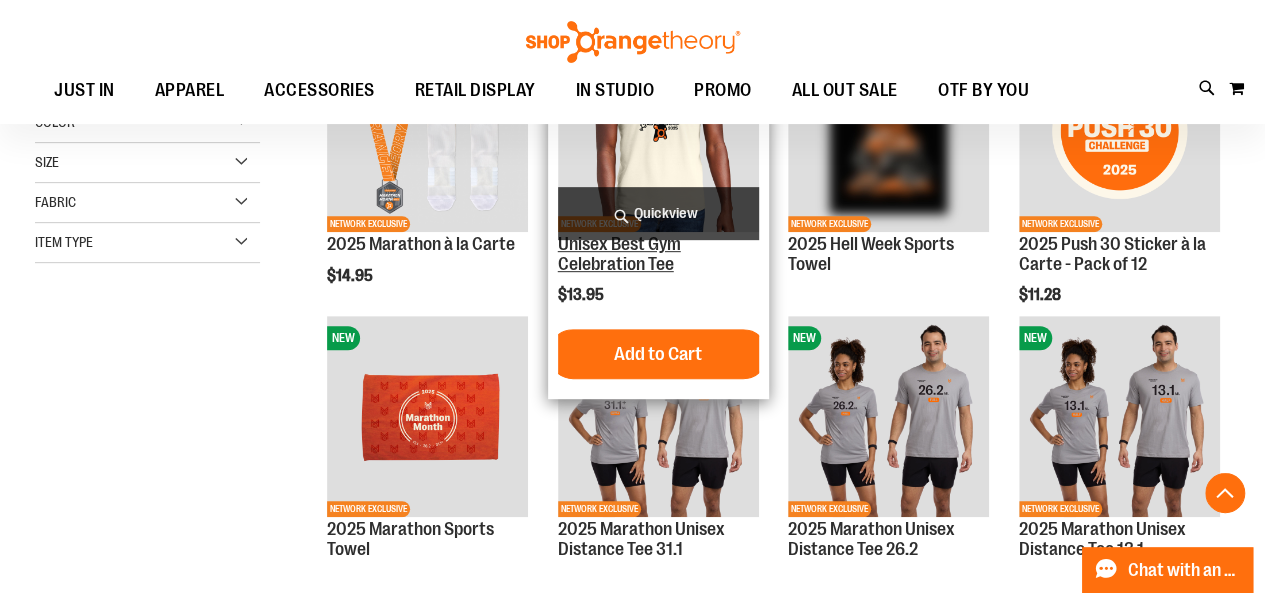type on "**********" 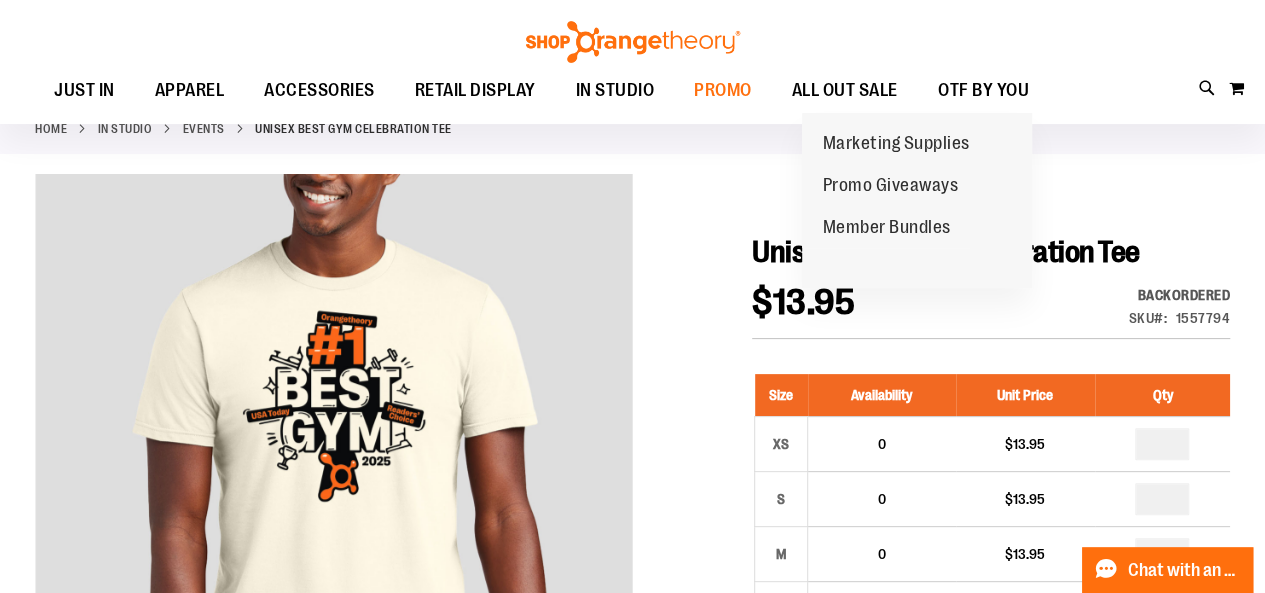 scroll, scrollTop: 233, scrollLeft: 0, axis: vertical 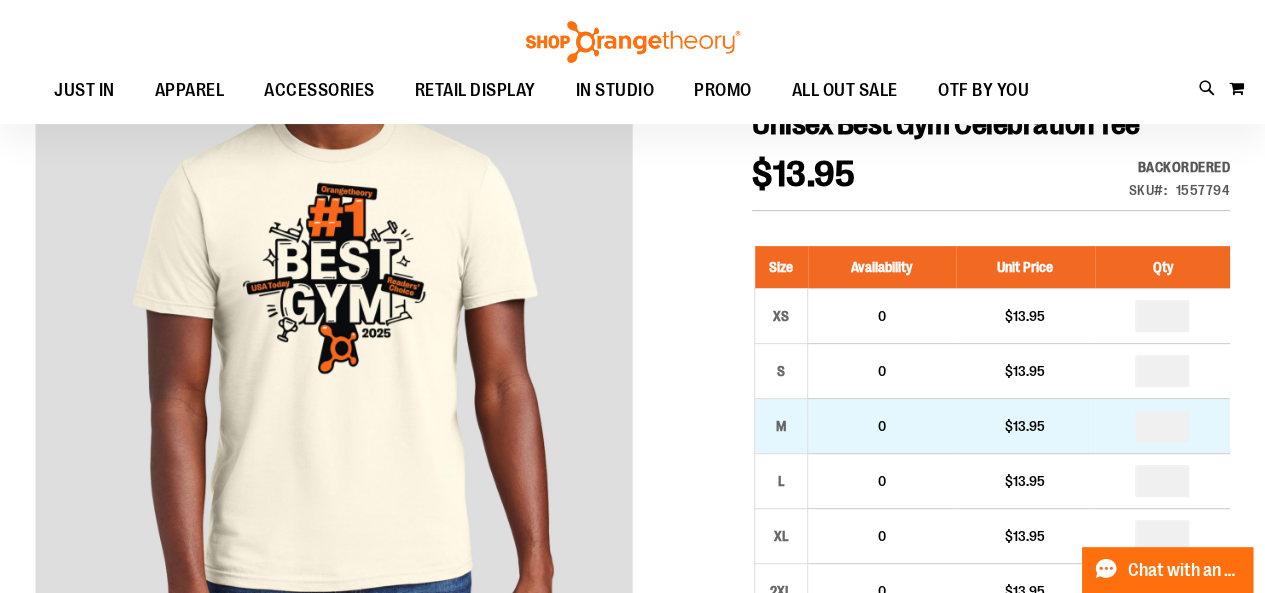 type on "**********" 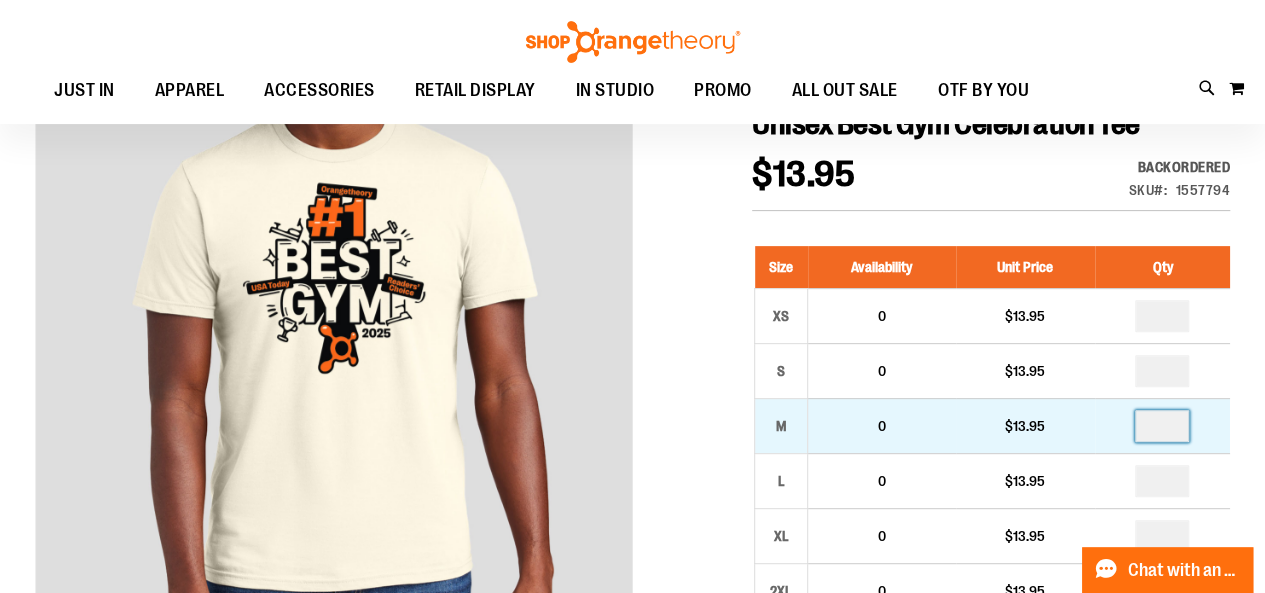 drag, startPoint x: 1180, startPoint y: 417, endPoint x: 1069, endPoint y: 415, distance: 111.01801 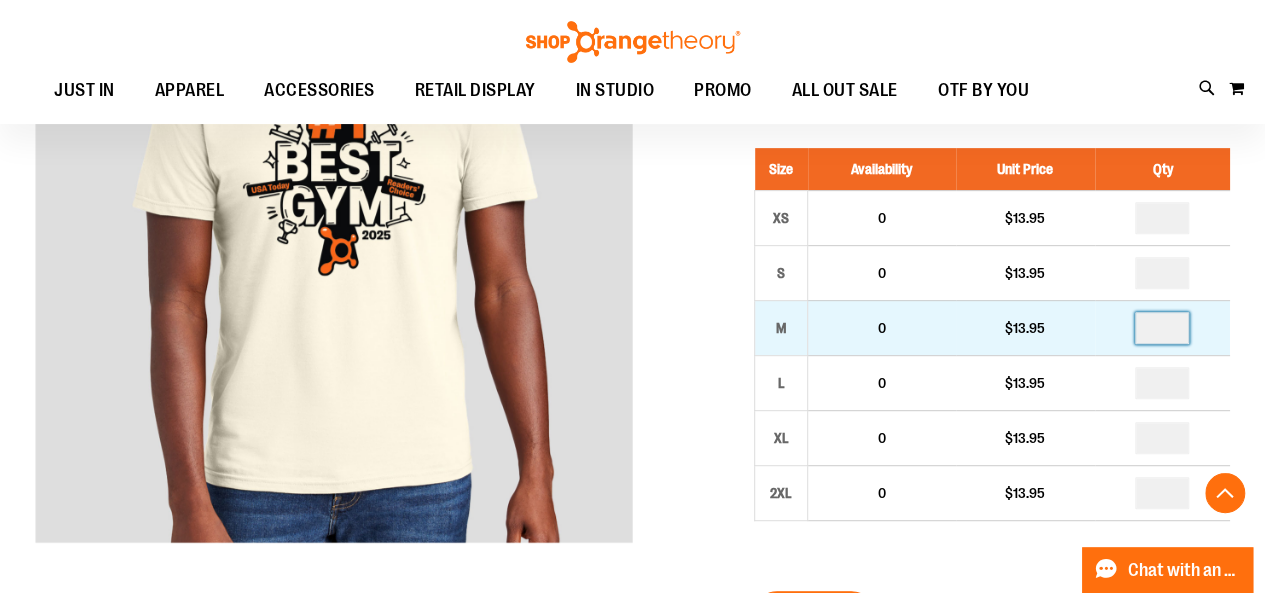 scroll, scrollTop: 332, scrollLeft: 0, axis: vertical 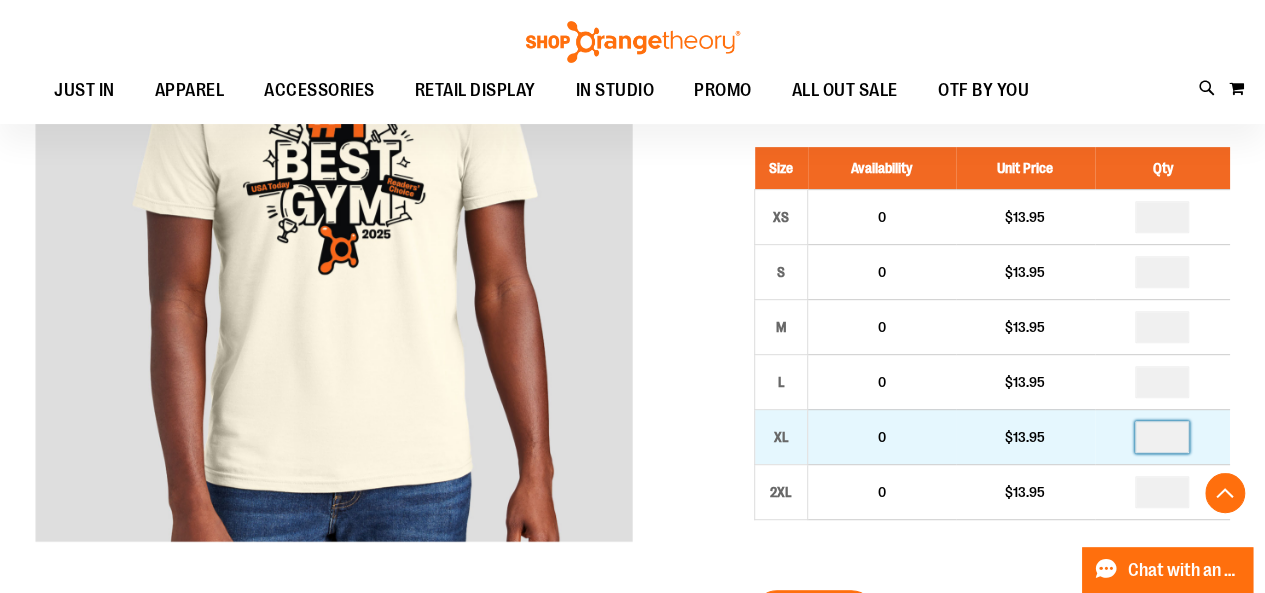 drag, startPoint x: 1173, startPoint y: 437, endPoint x: 1136, endPoint y: 439, distance: 37.054016 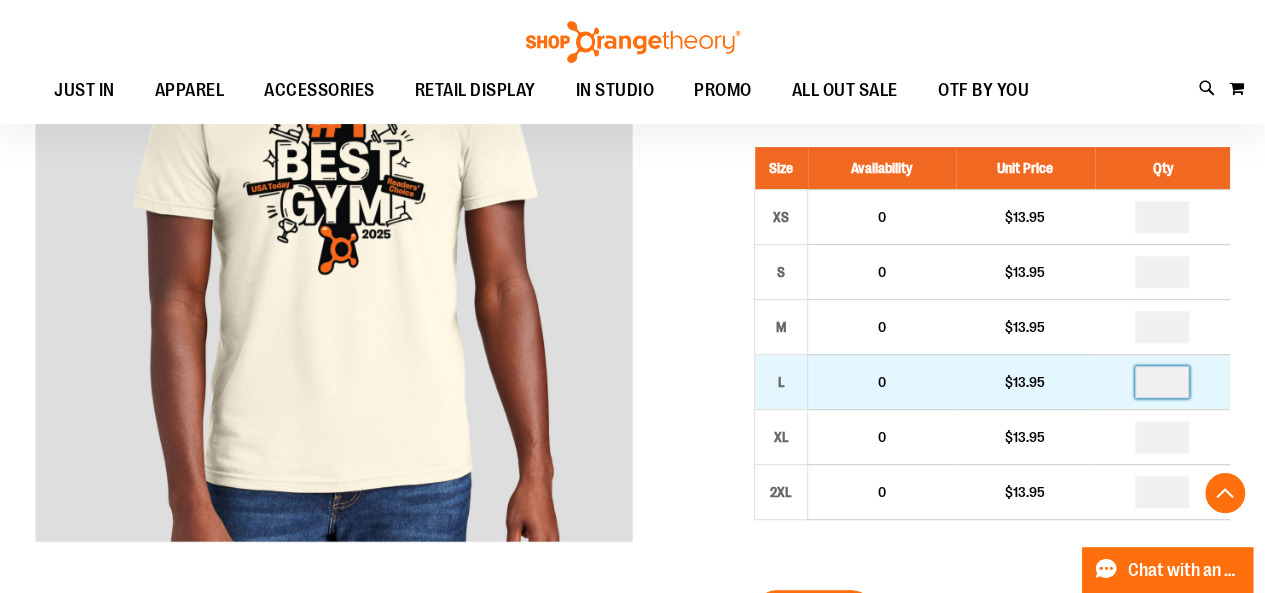 drag, startPoint x: 1182, startPoint y: 380, endPoint x: 1140, endPoint y: 375, distance: 42.296574 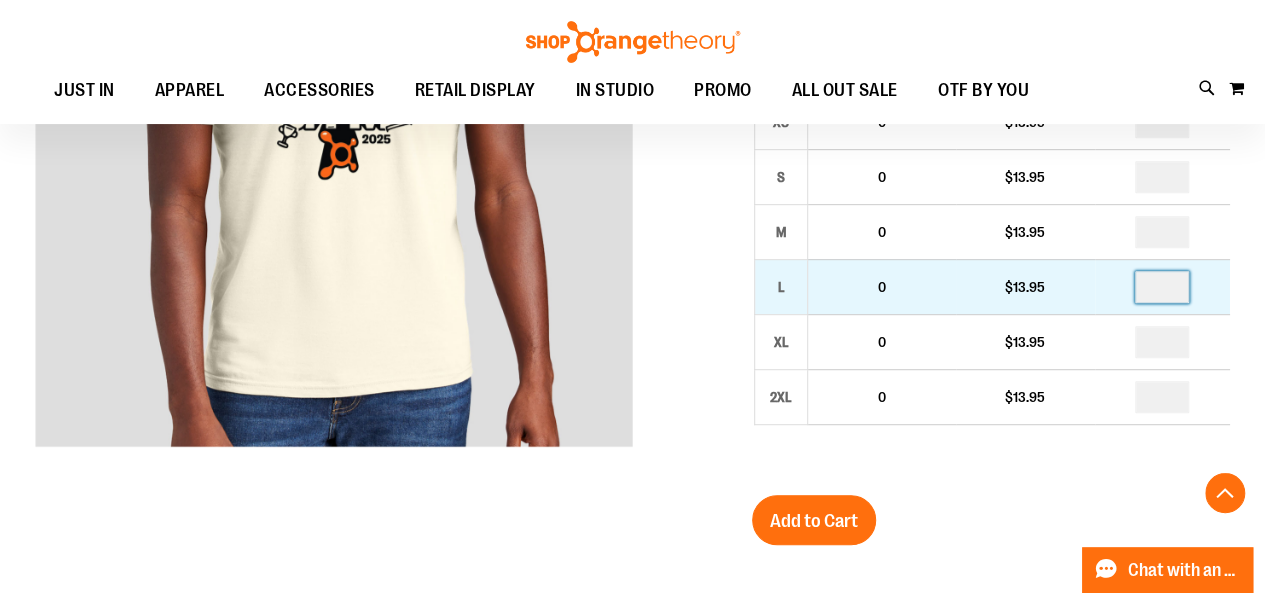 scroll, scrollTop: 439, scrollLeft: 0, axis: vertical 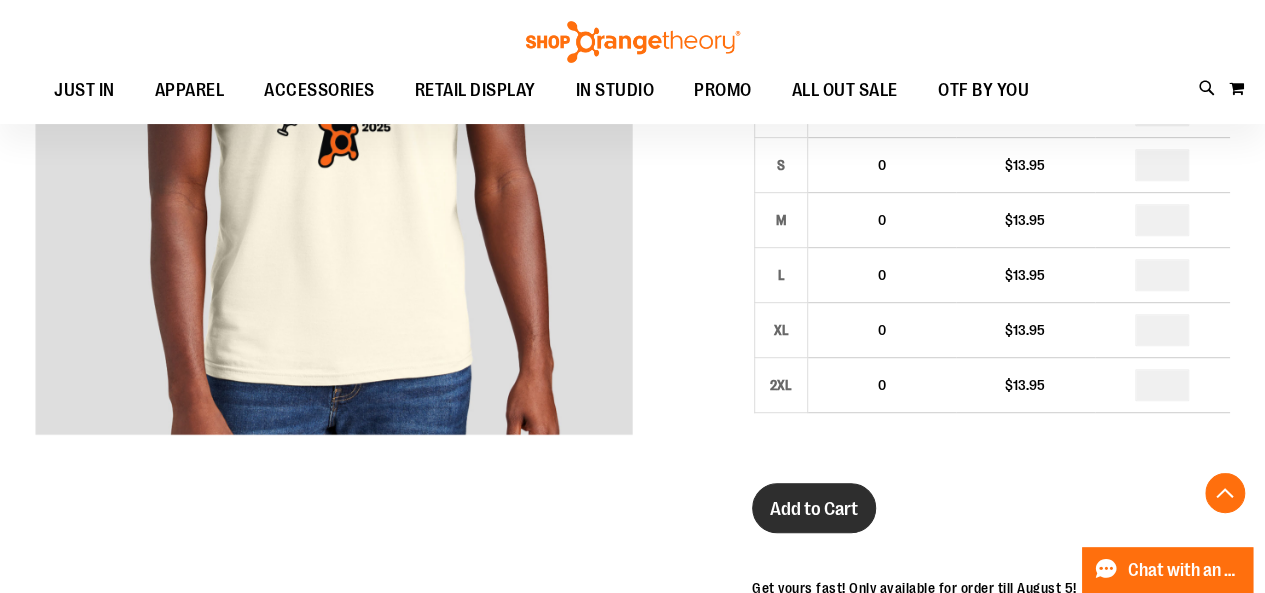 click on "Add to Cart" at bounding box center [814, 509] 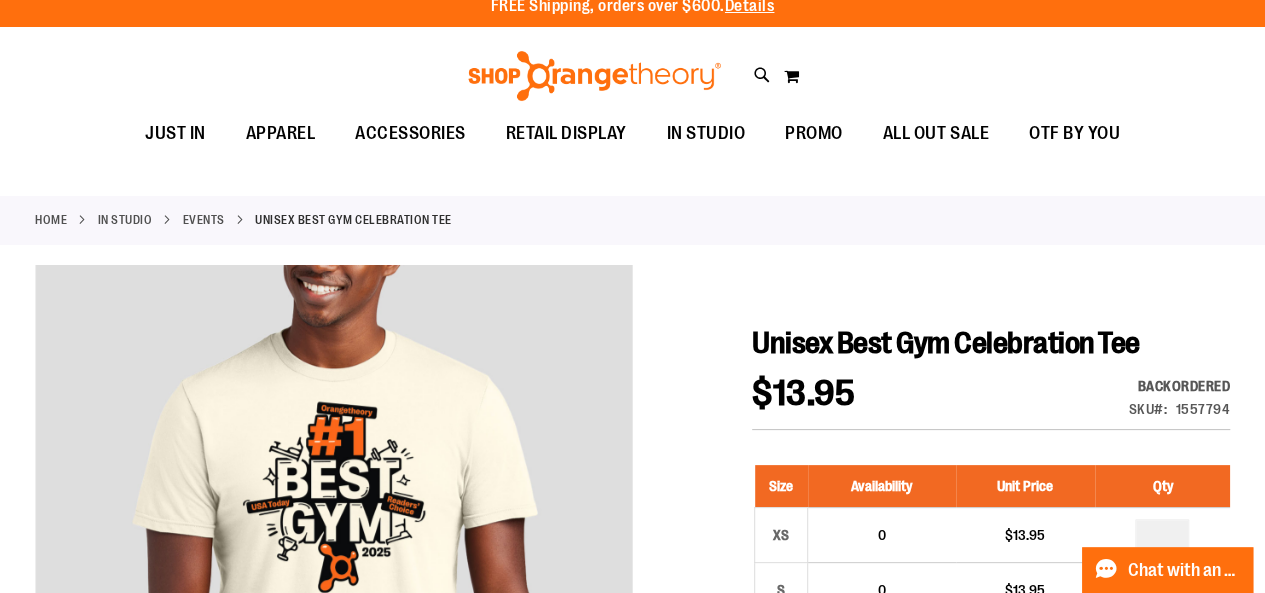 scroll, scrollTop: 0, scrollLeft: 0, axis: both 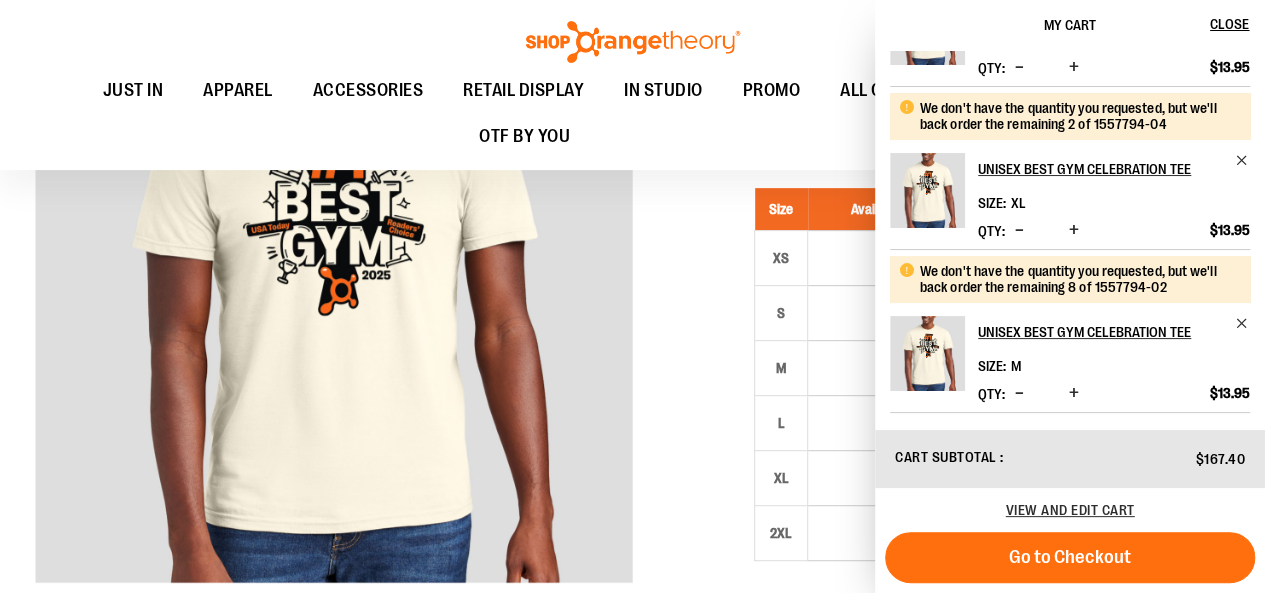 click at bounding box center (632, 627) 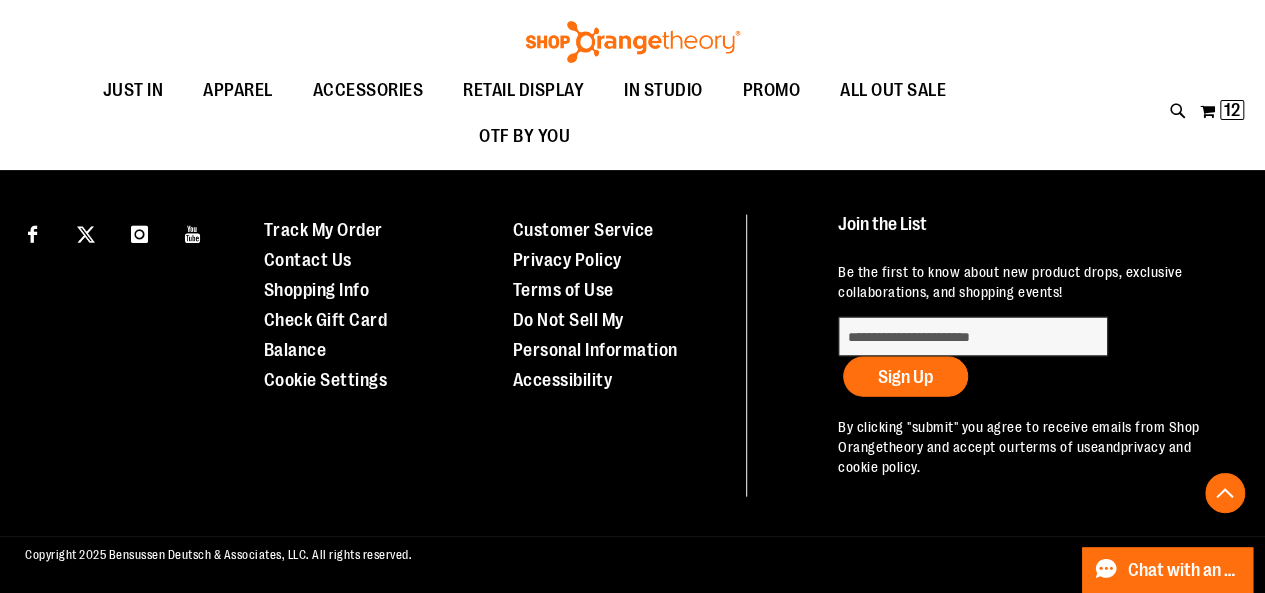 scroll, scrollTop: 1991, scrollLeft: 0, axis: vertical 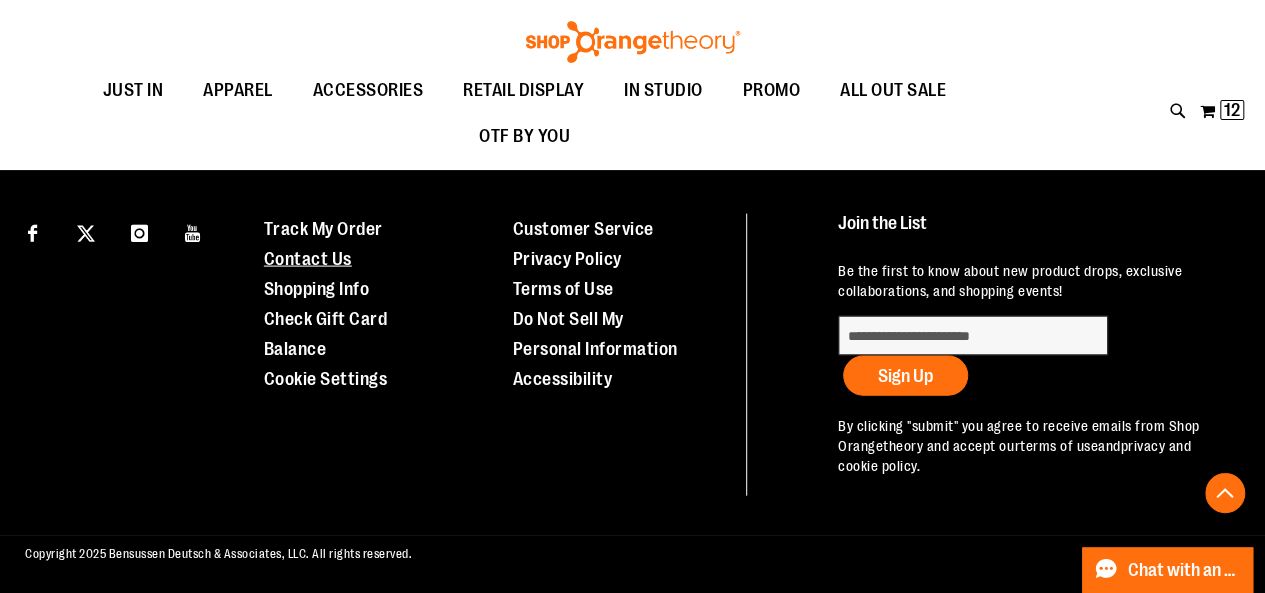 click on "Contact Us" at bounding box center [308, 259] 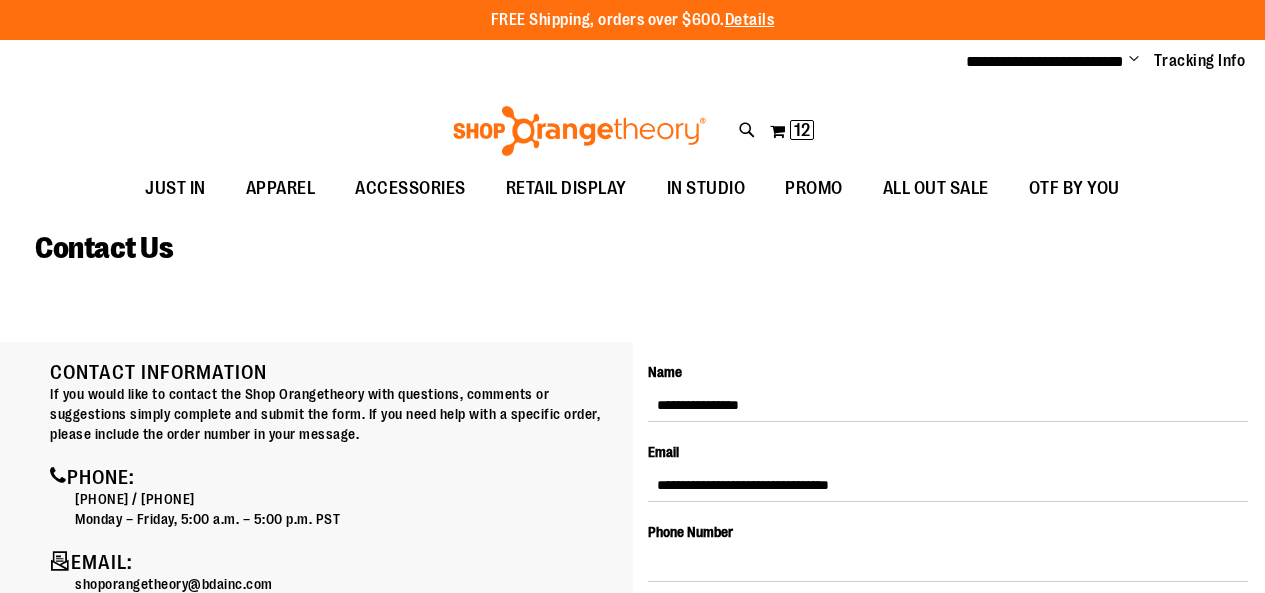 scroll, scrollTop: 0, scrollLeft: 0, axis: both 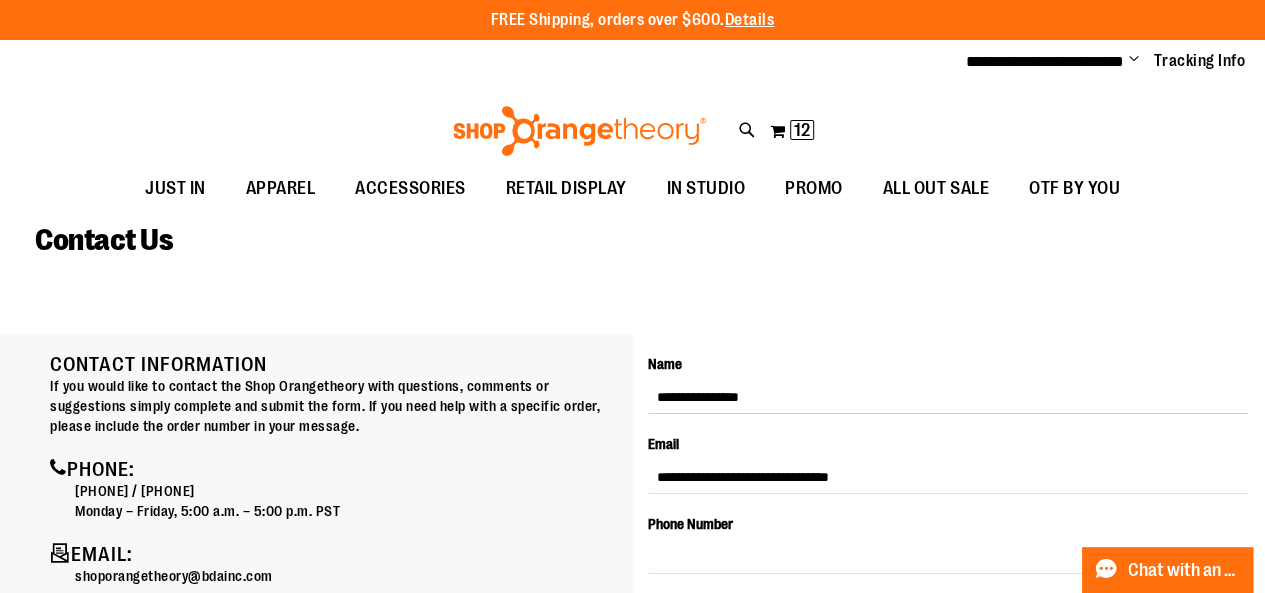 type on "**********" 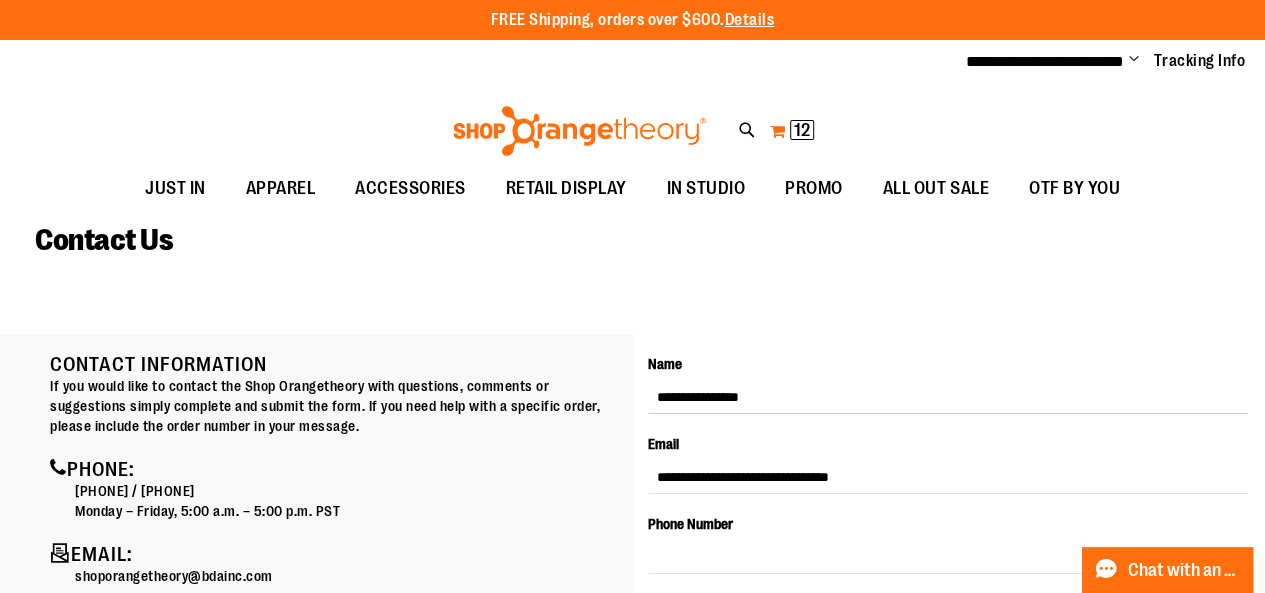 click on "12" at bounding box center (802, 130) 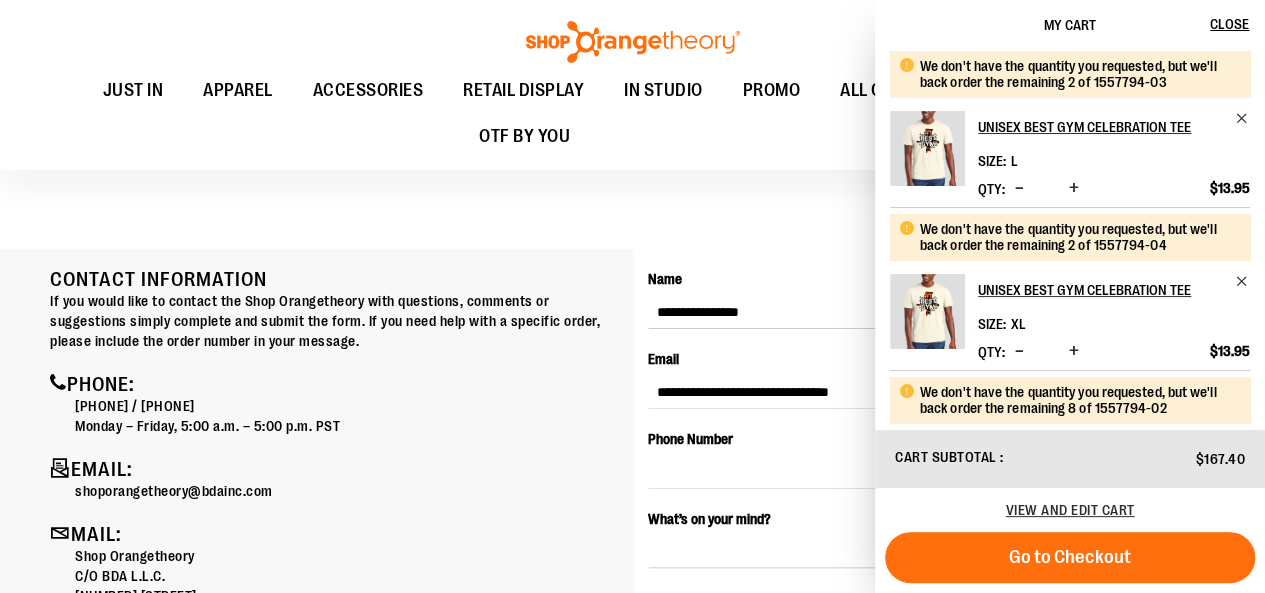 scroll, scrollTop: 84, scrollLeft: 0, axis: vertical 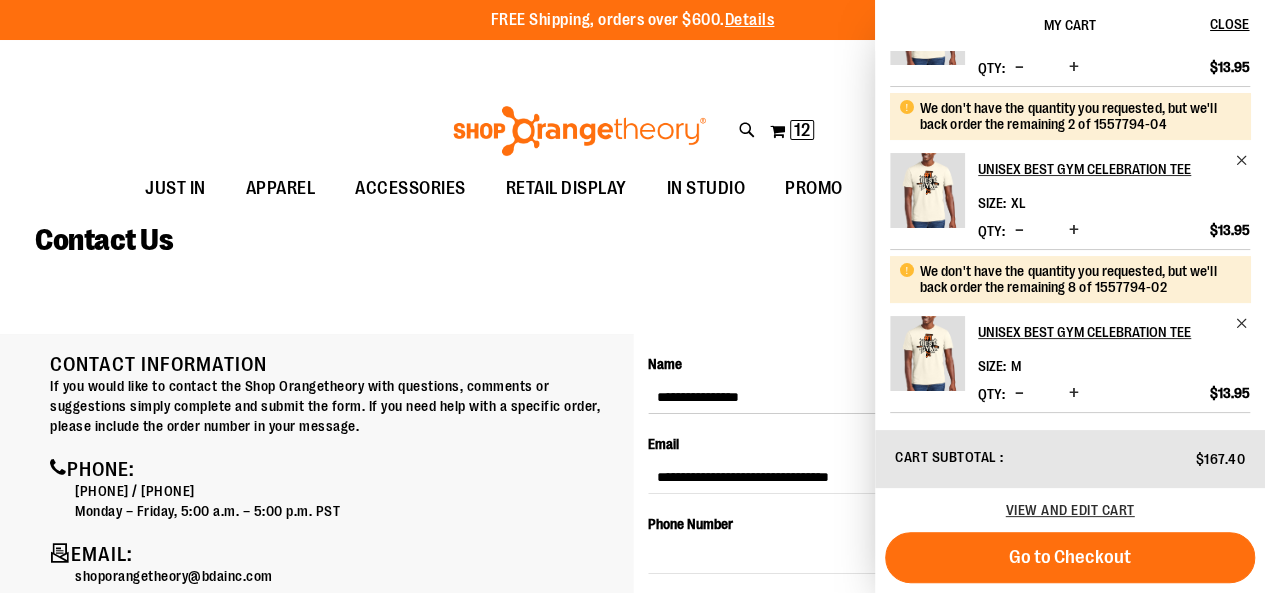 click on "Go to Checkout" at bounding box center [1070, 557] 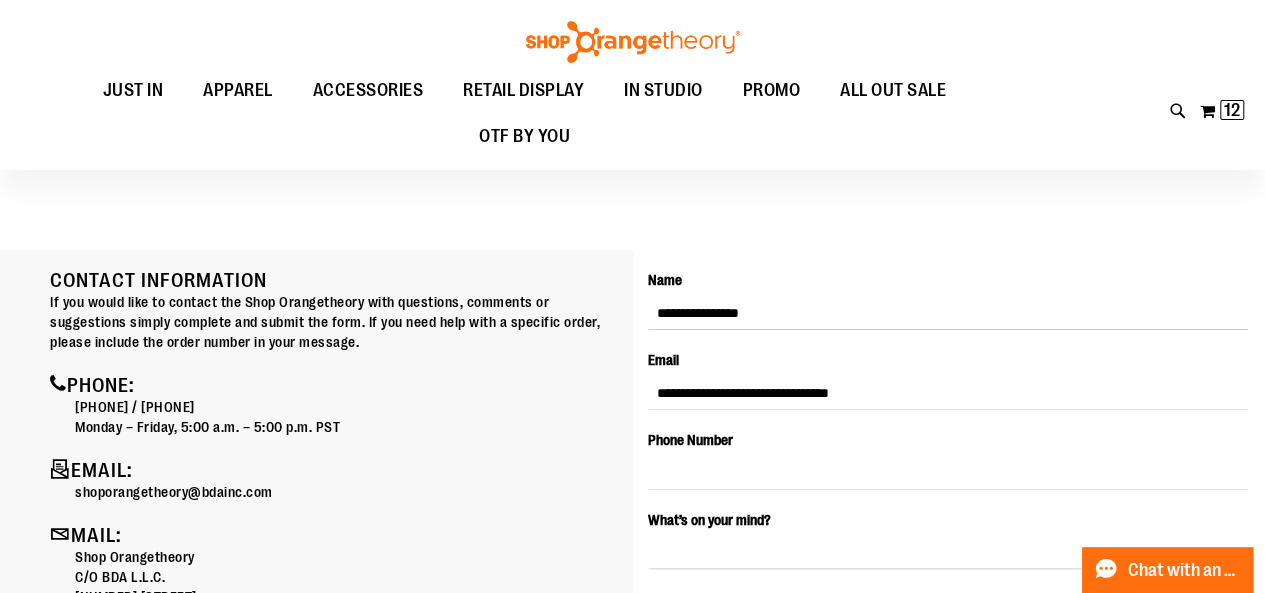 scroll, scrollTop: 49, scrollLeft: 0, axis: vertical 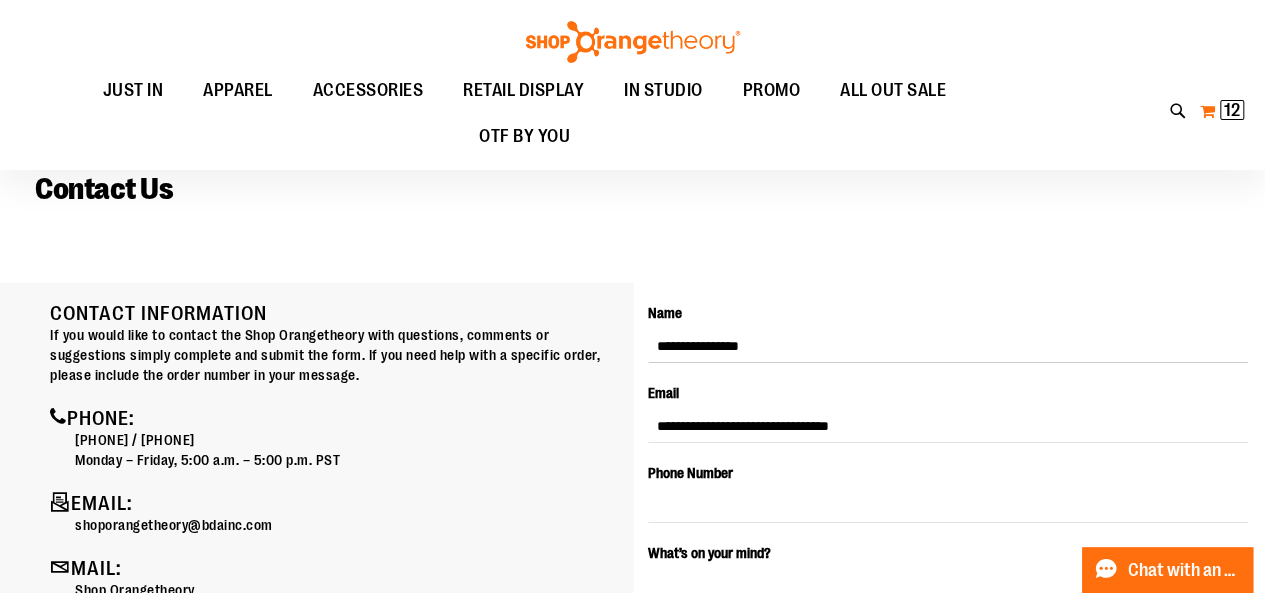 click on "12" at bounding box center [1232, 110] 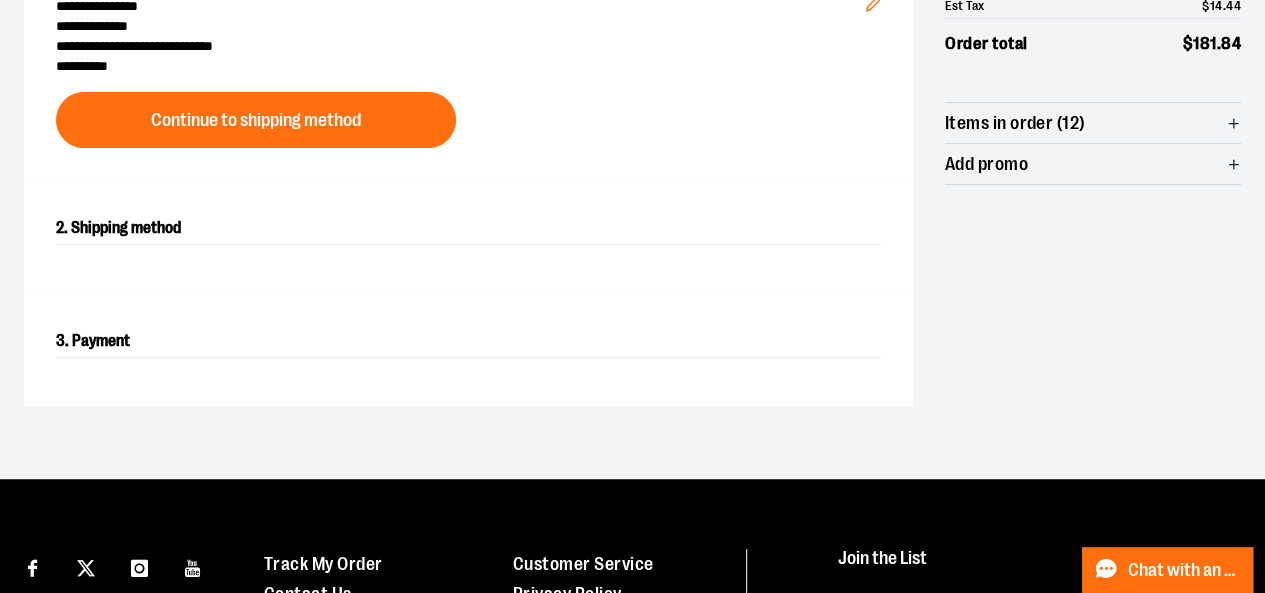 scroll, scrollTop: 301, scrollLeft: 0, axis: vertical 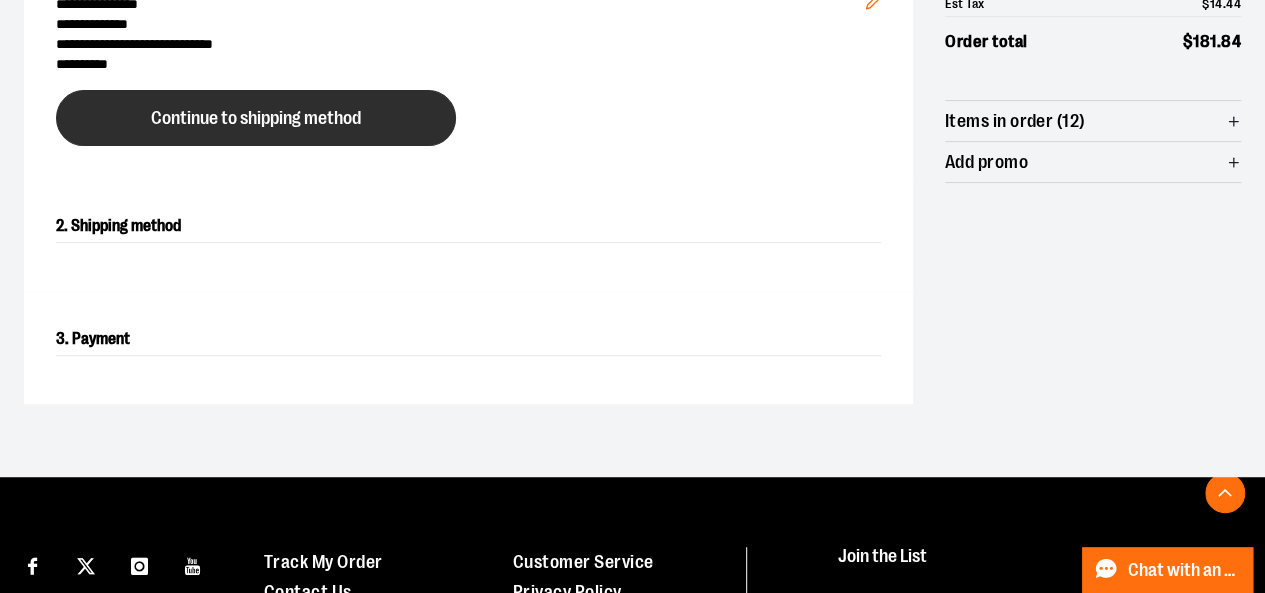 click on "Continue to shipping method" at bounding box center [256, 118] 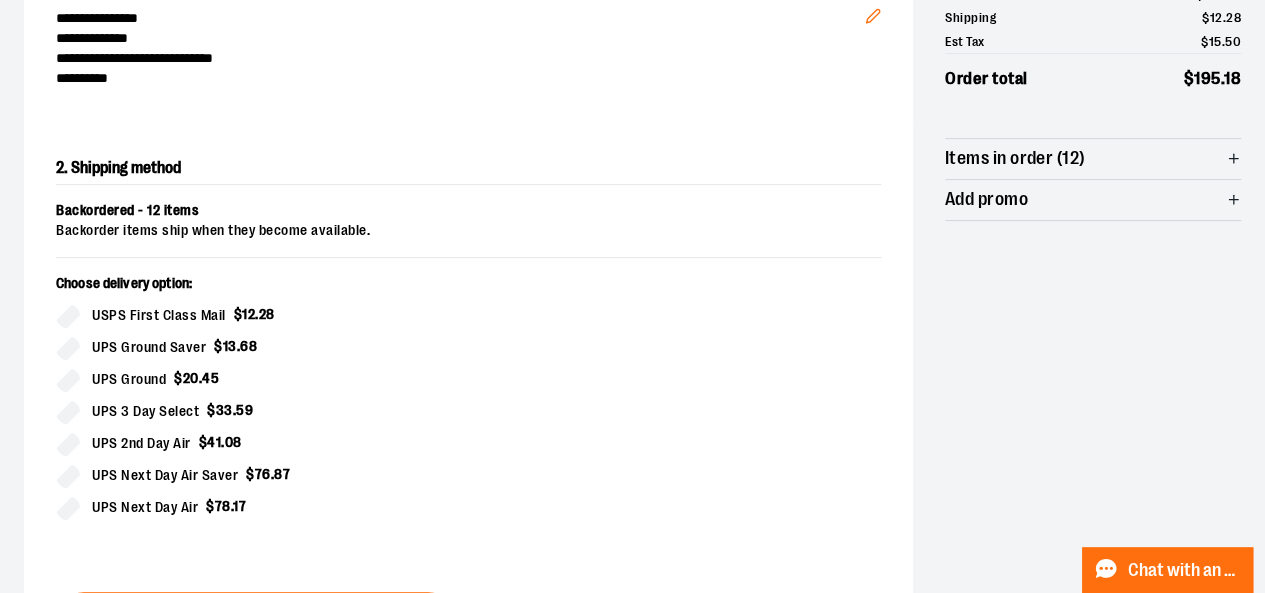 scroll, scrollTop: 0, scrollLeft: 0, axis: both 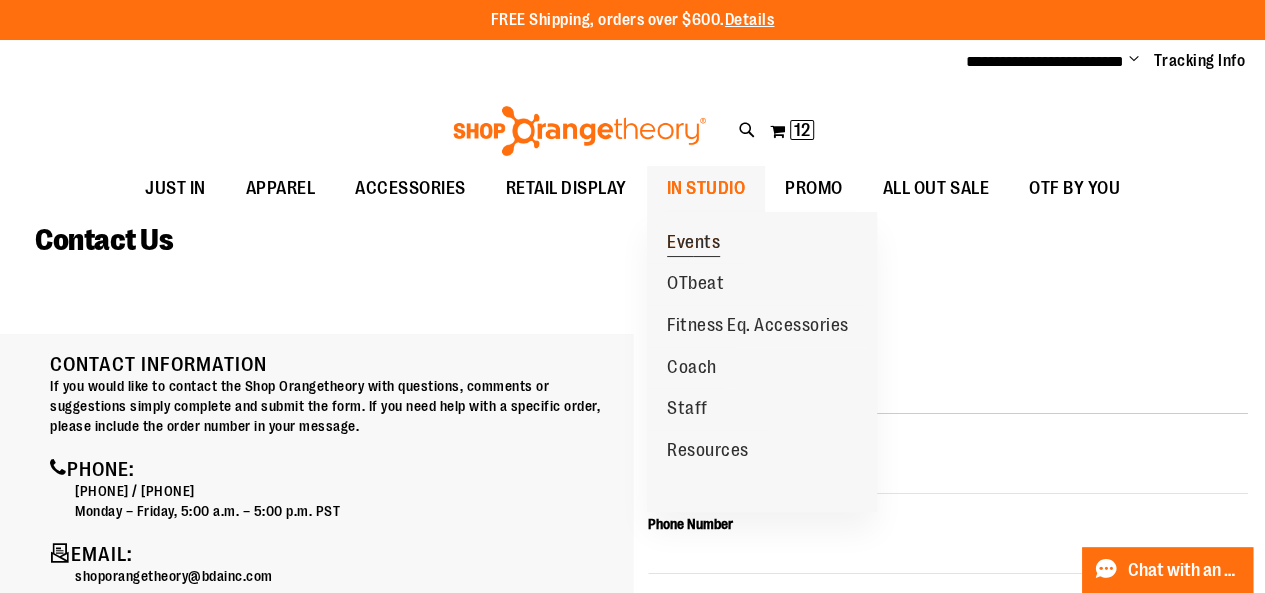 type on "**********" 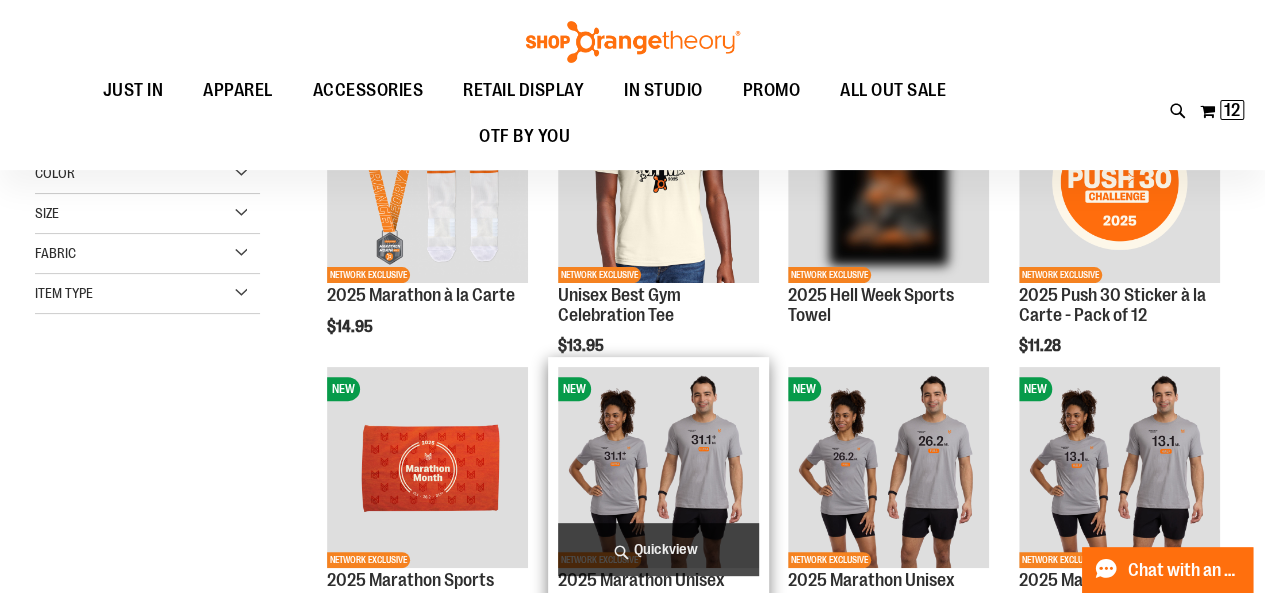 scroll, scrollTop: 107, scrollLeft: 0, axis: vertical 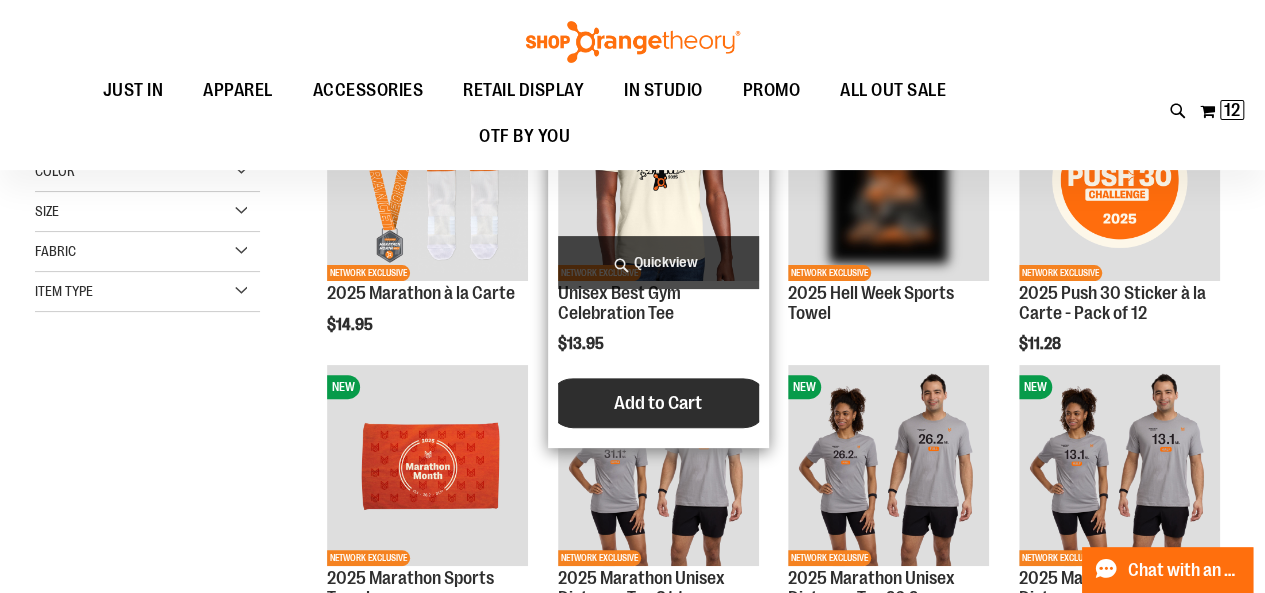 type on "**********" 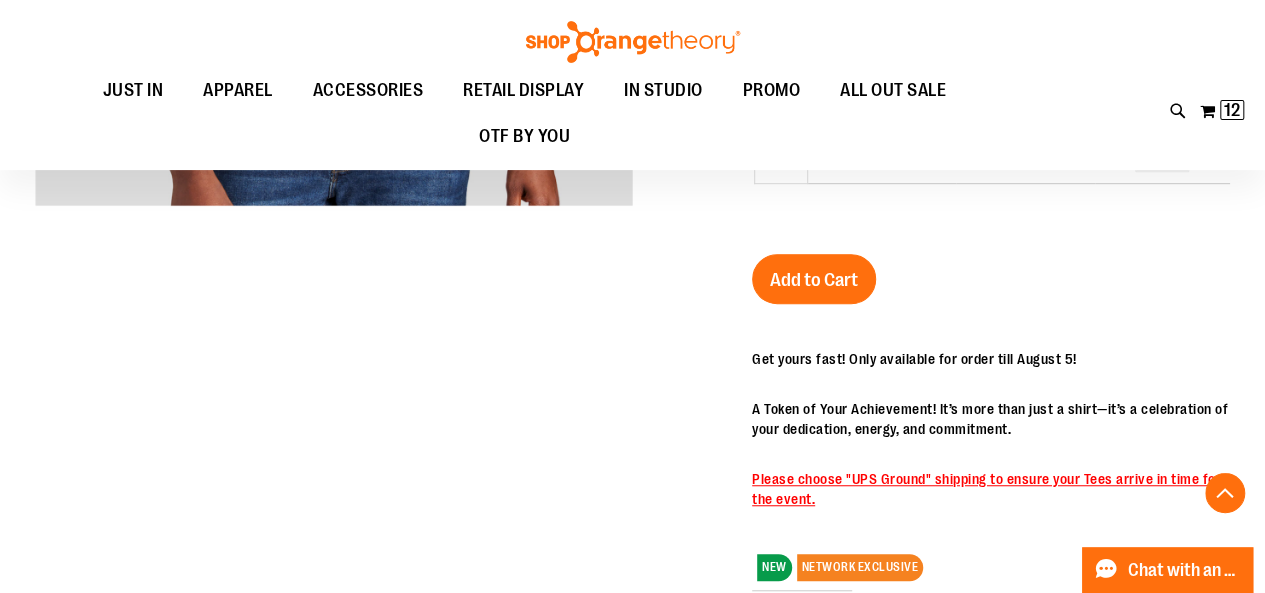 scroll, scrollTop: 508, scrollLeft: 0, axis: vertical 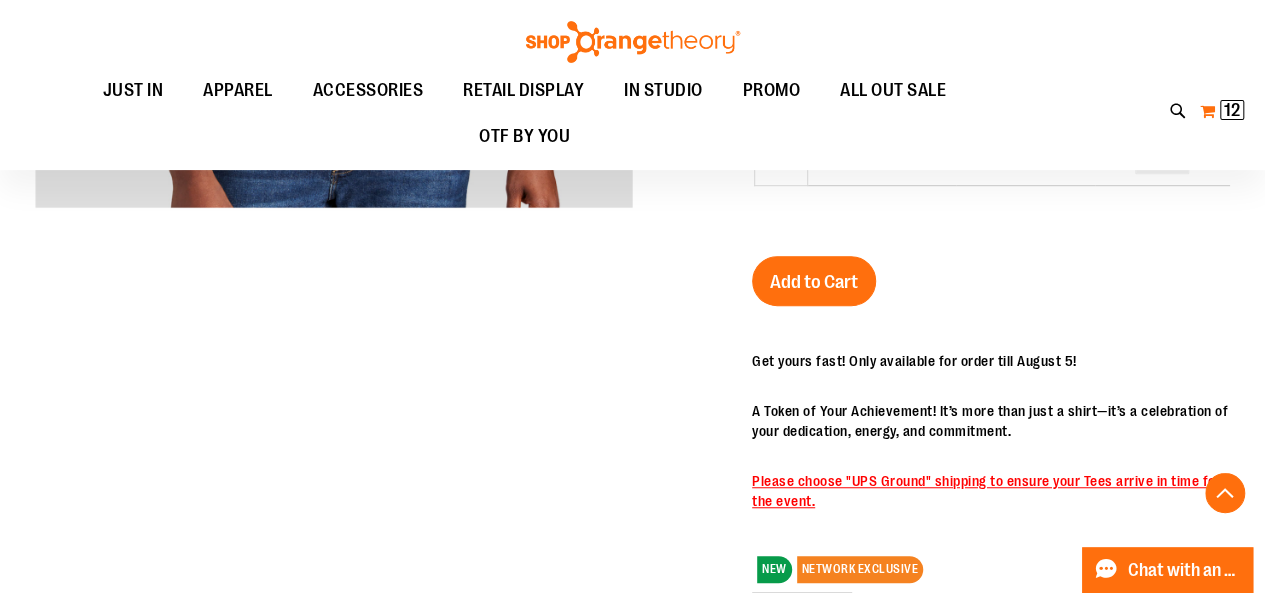 type on "**********" 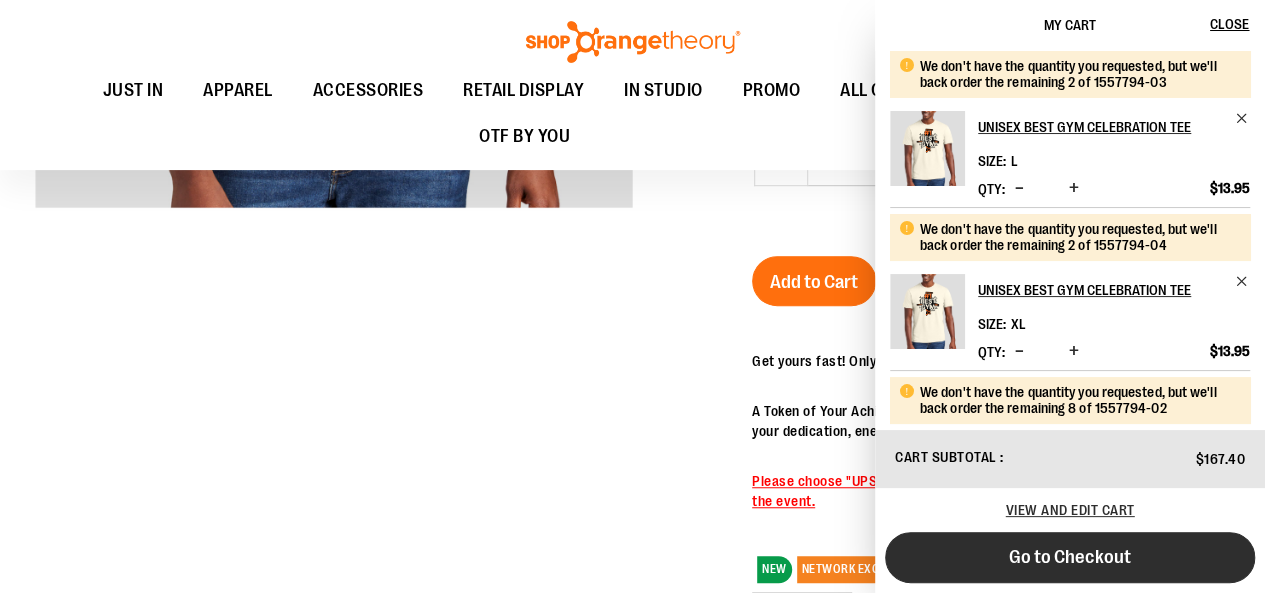 click on "Go to Checkout" at bounding box center (1070, 557) 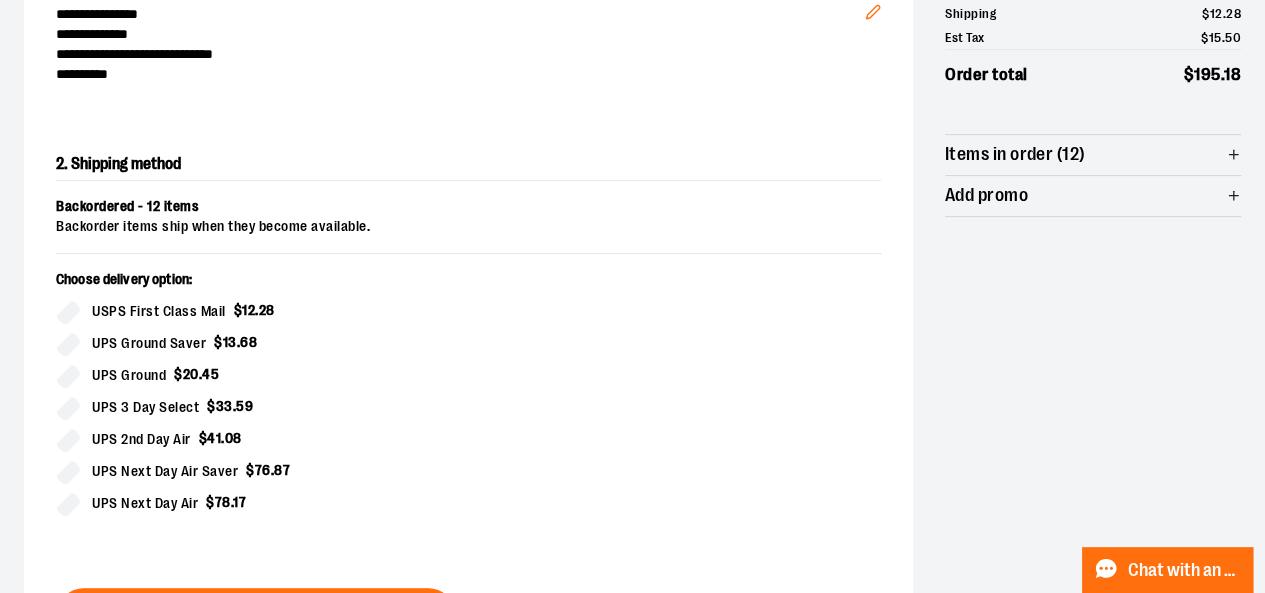 scroll, scrollTop: 331, scrollLeft: 0, axis: vertical 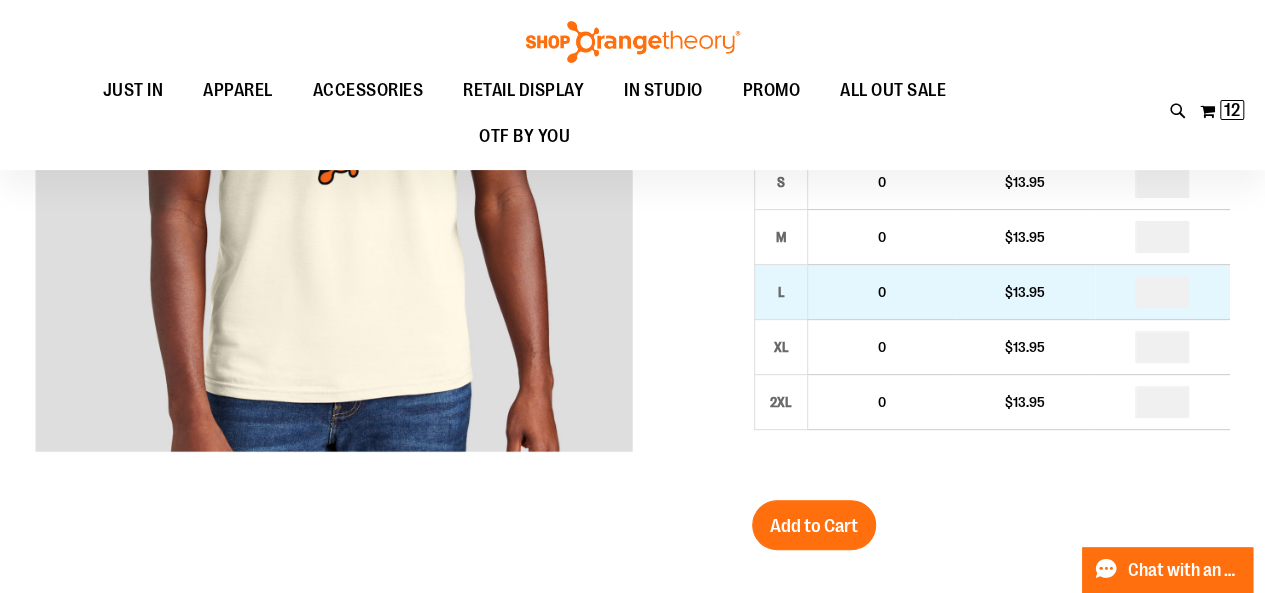 type on "**********" 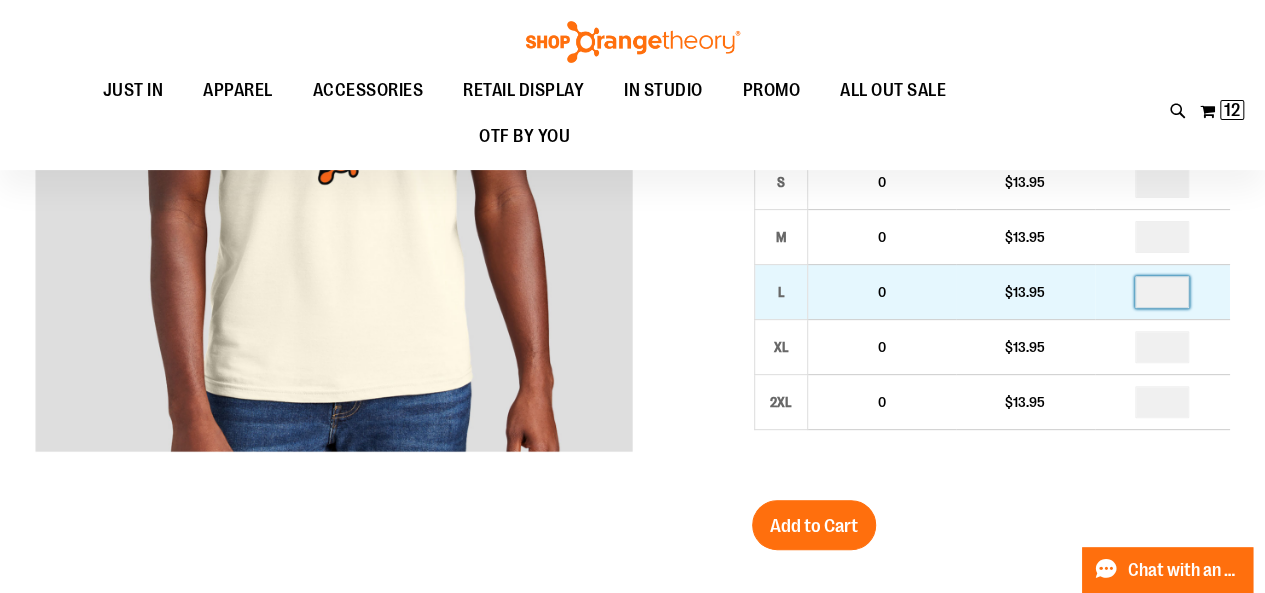 click at bounding box center [1162, 292] 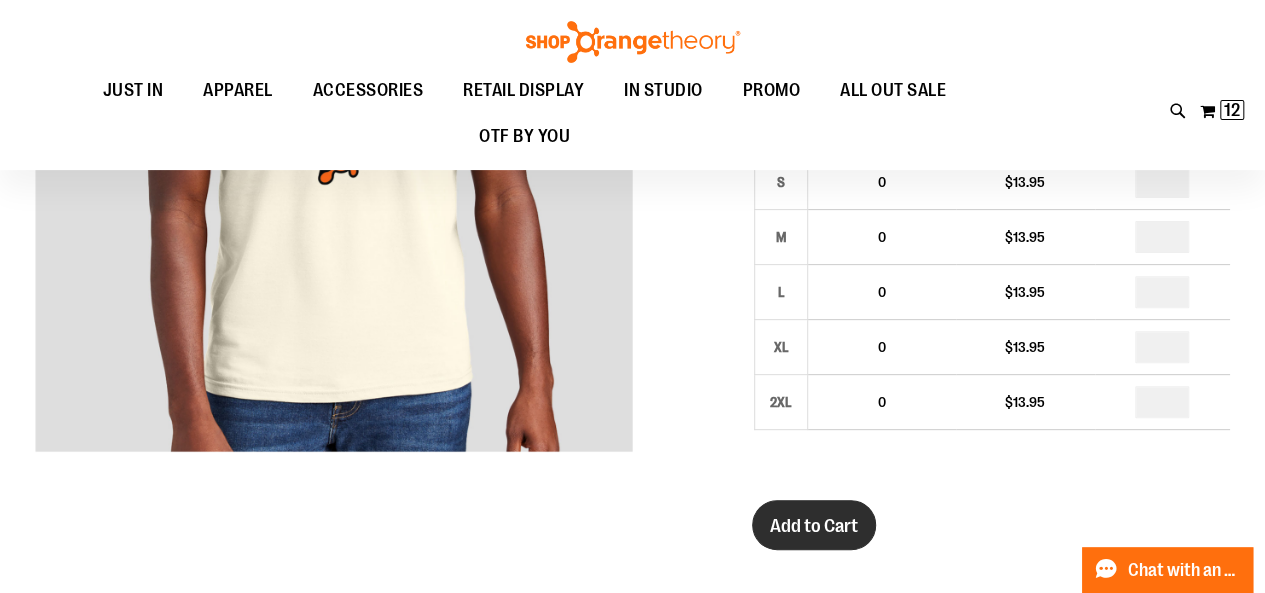 click on "Add to Cart" at bounding box center [814, 525] 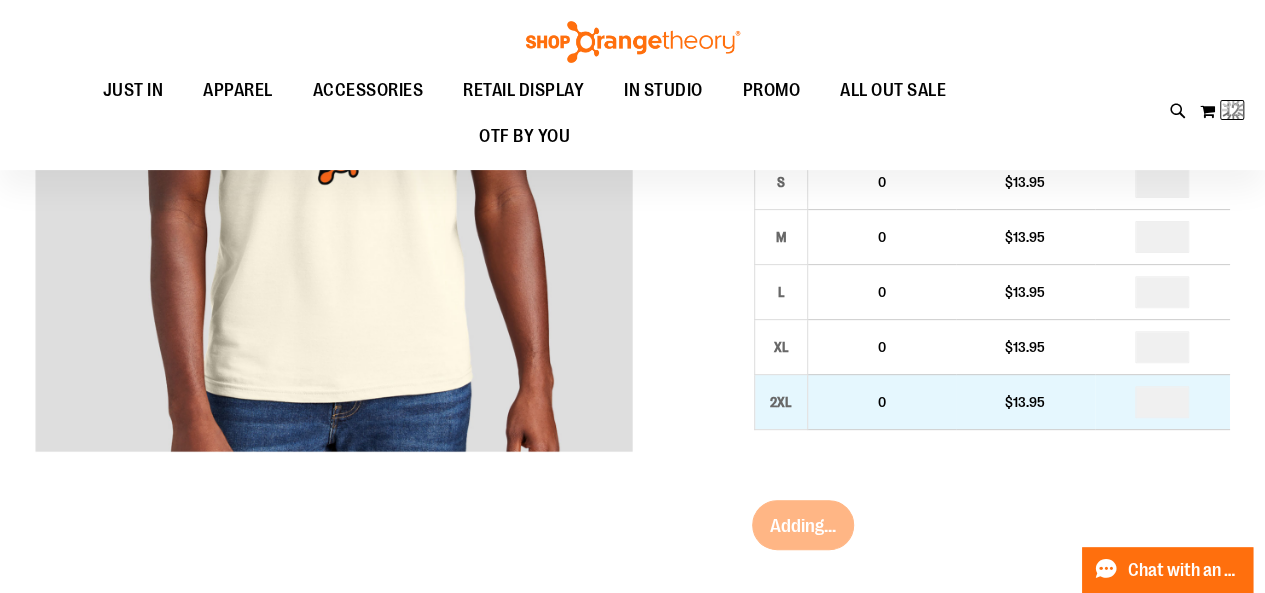 click on "$13.95" at bounding box center (1025, 401) 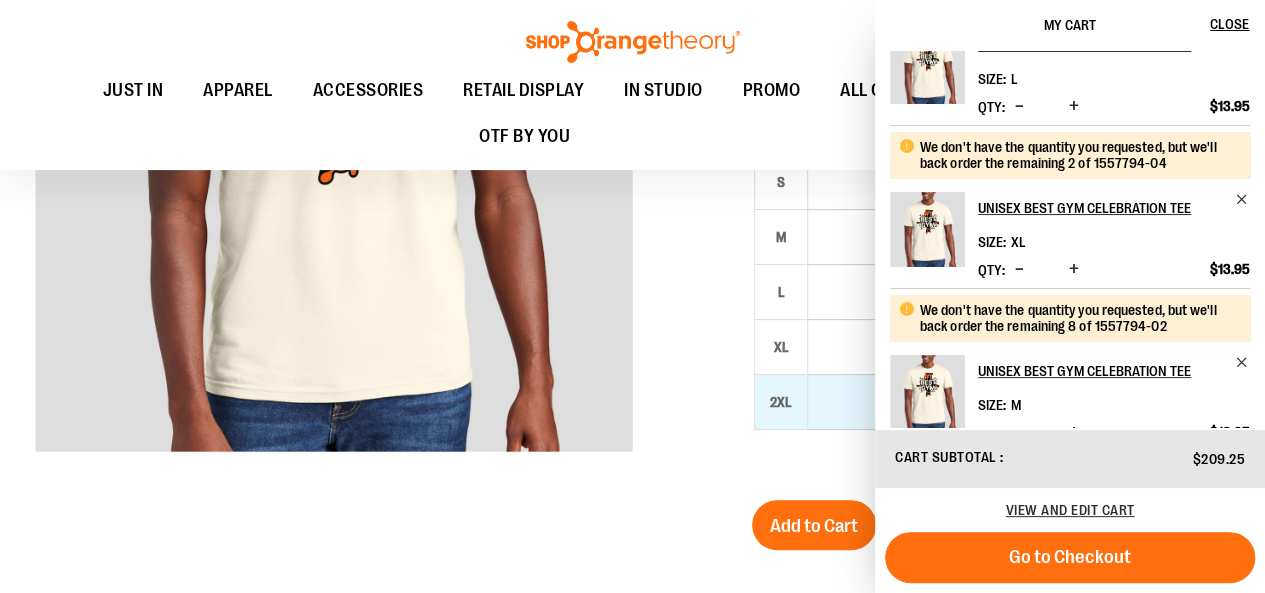 scroll, scrollTop: 80, scrollLeft: 0, axis: vertical 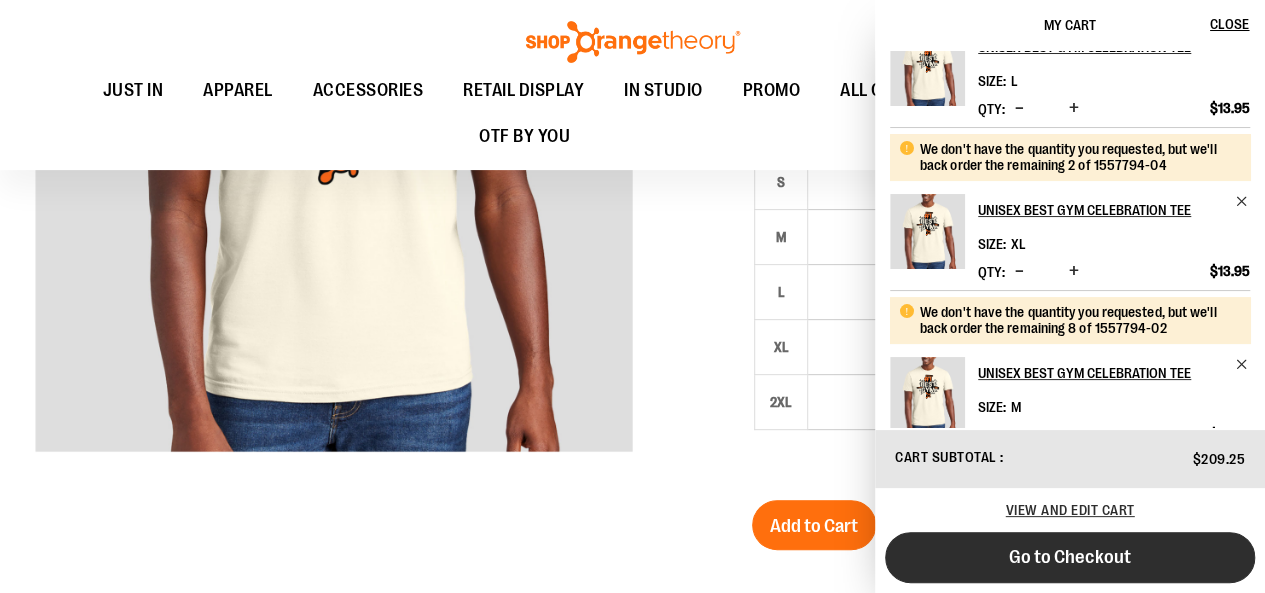 click on "Go to Checkout" at bounding box center (1070, 557) 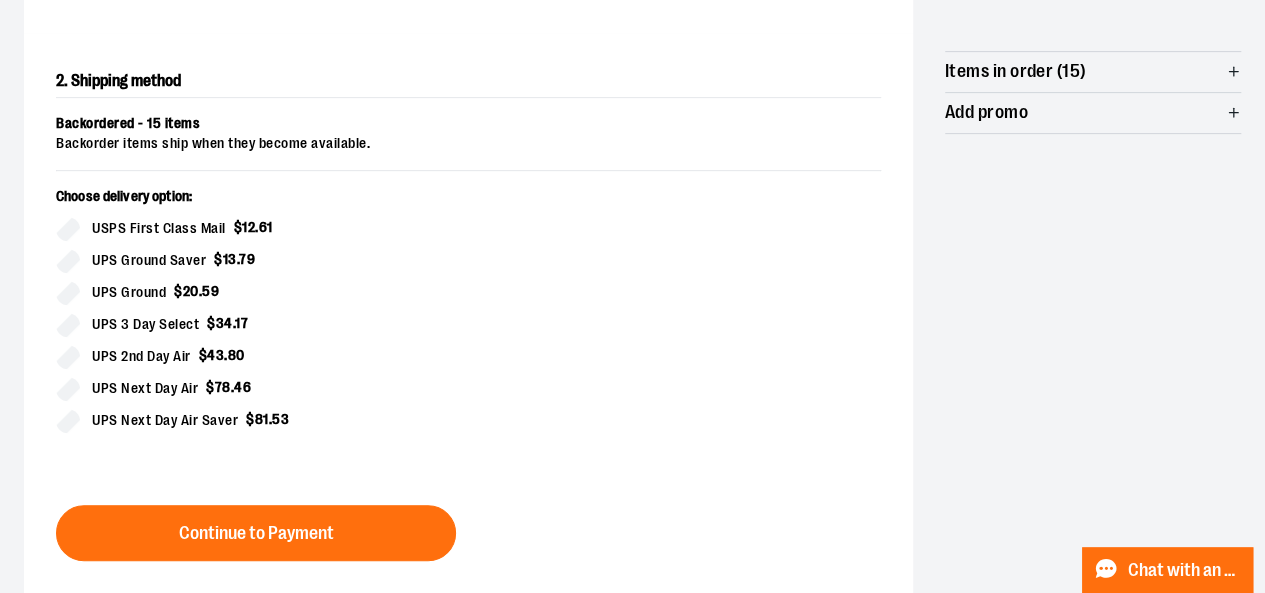 scroll, scrollTop: 375, scrollLeft: 0, axis: vertical 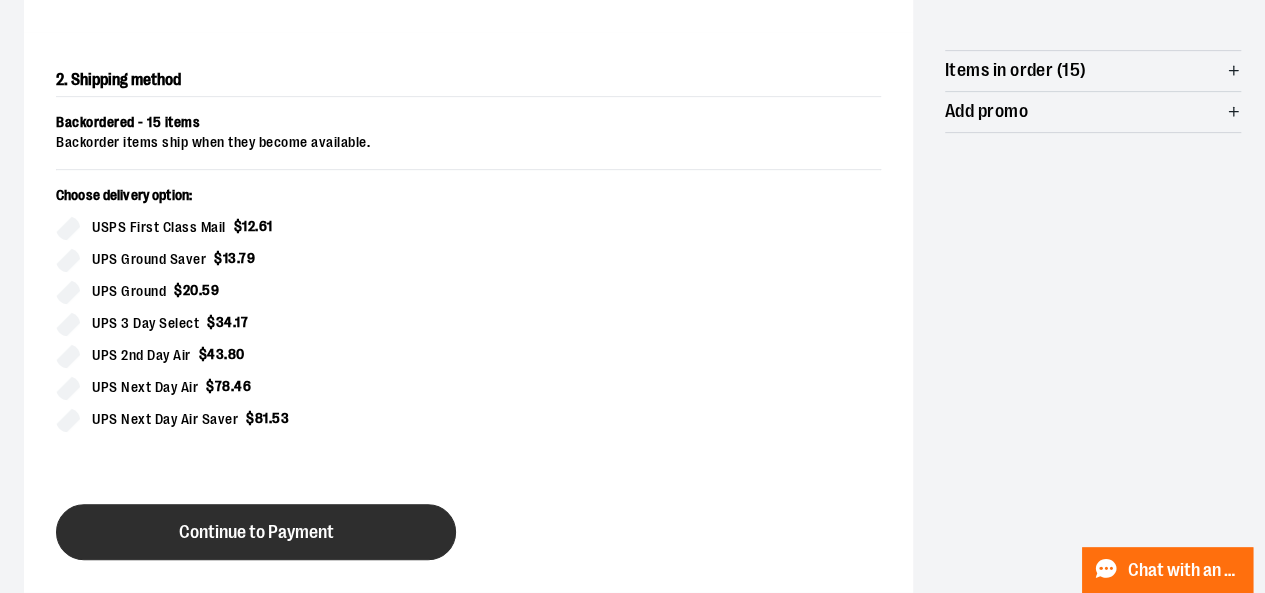 click on "Continue to Payment" at bounding box center [256, 532] 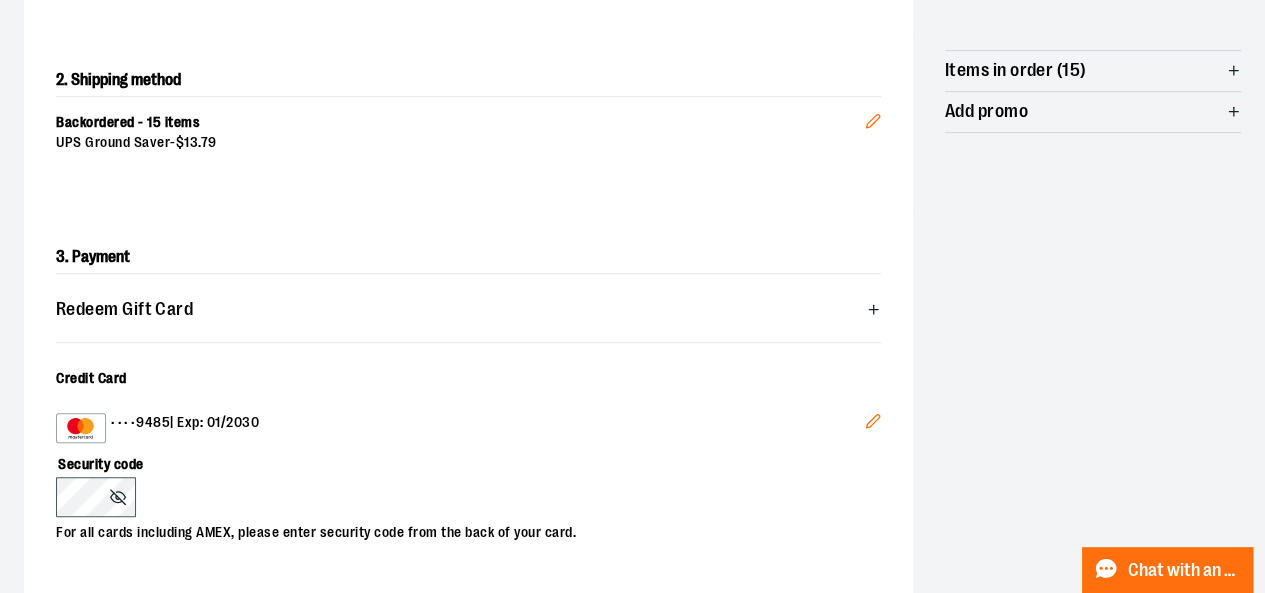 scroll, scrollTop: 414, scrollLeft: 0, axis: vertical 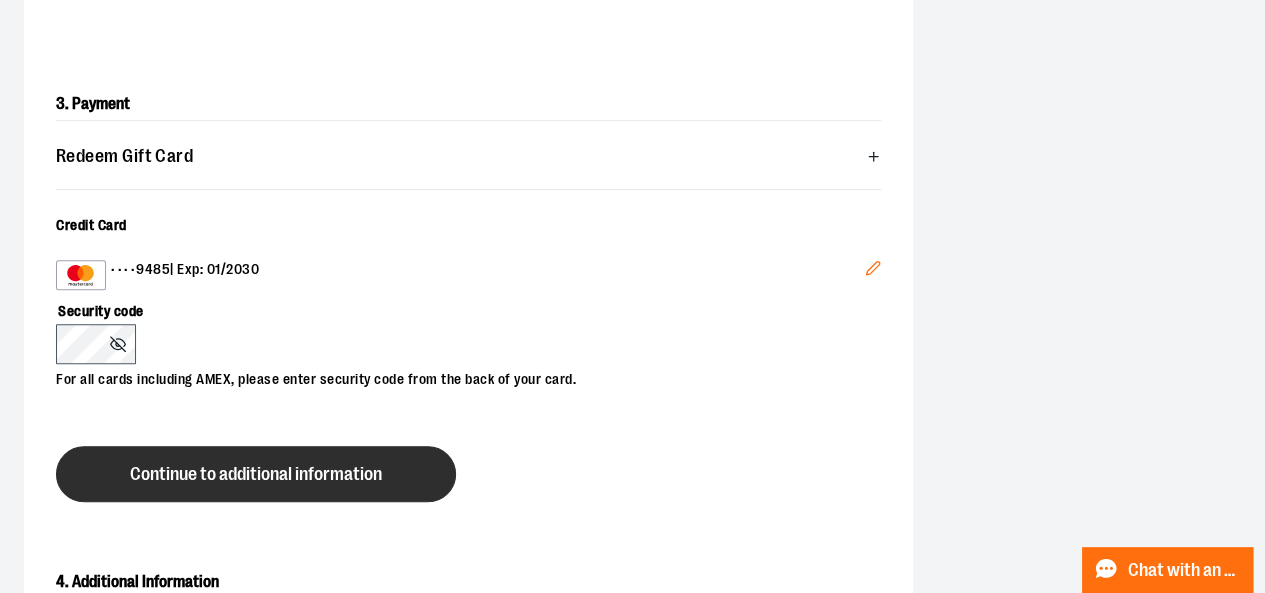click on "Continue to additional information" at bounding box center (256, 474) 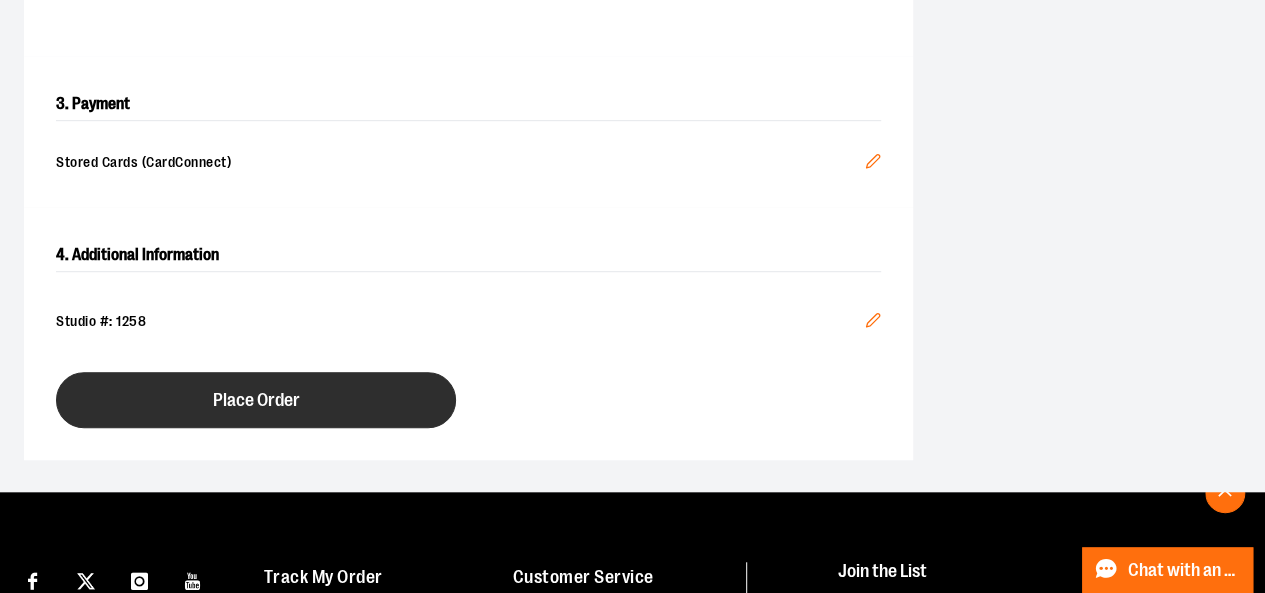 click on "Place Order" at bounding box center (256, 400) 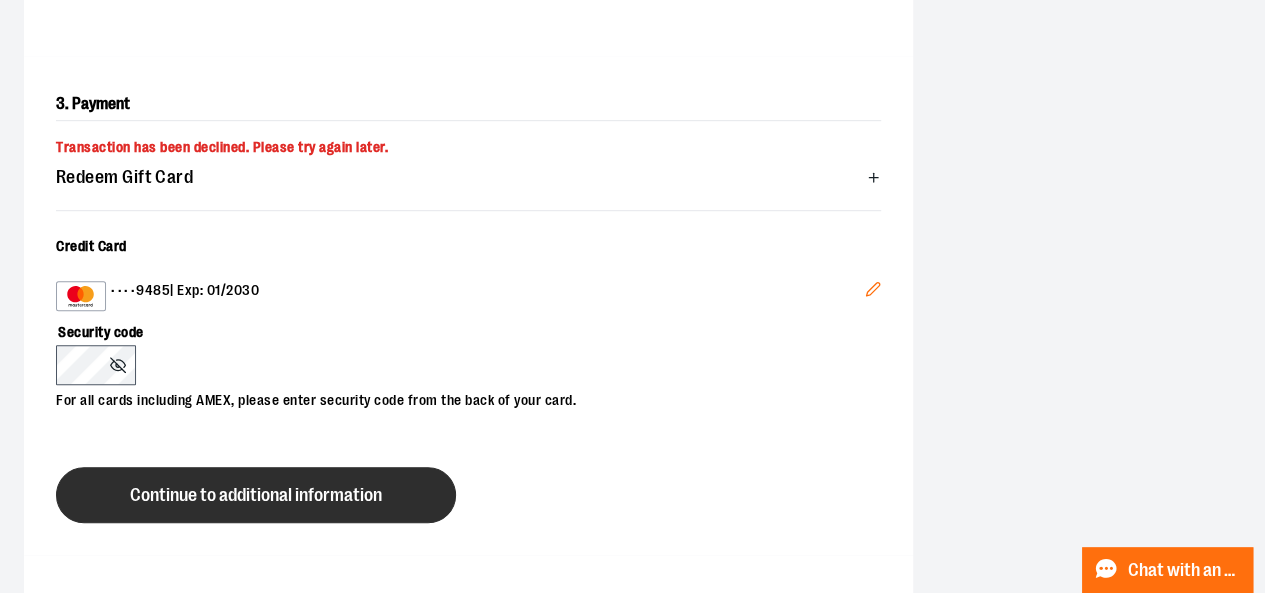 click on "Continue to additional information" at bounding box center (256, 495) 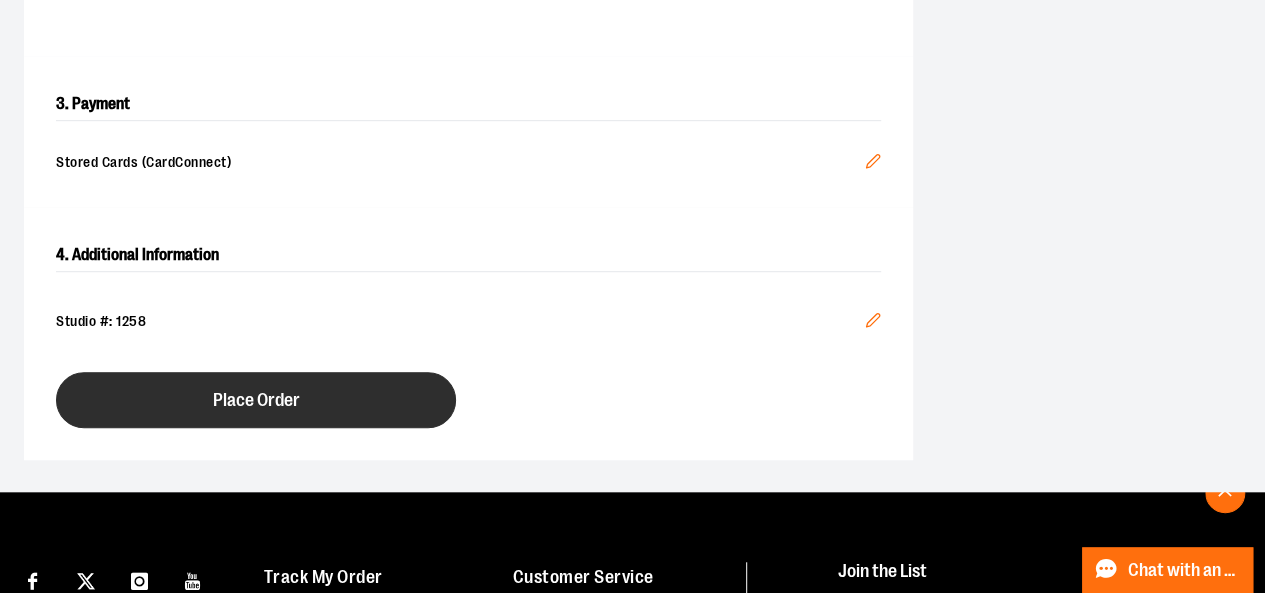 click on "Place Order" at bounding box center (256, 400) 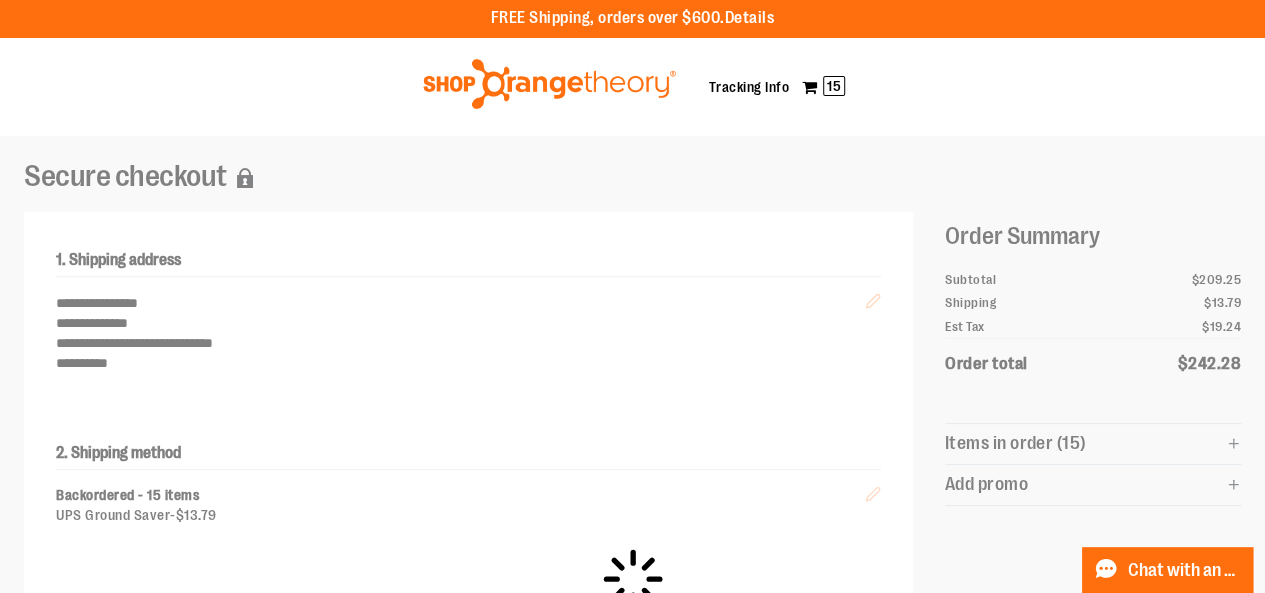 scroll, scrollTop: 0, scrollLeft: 0, axis: both 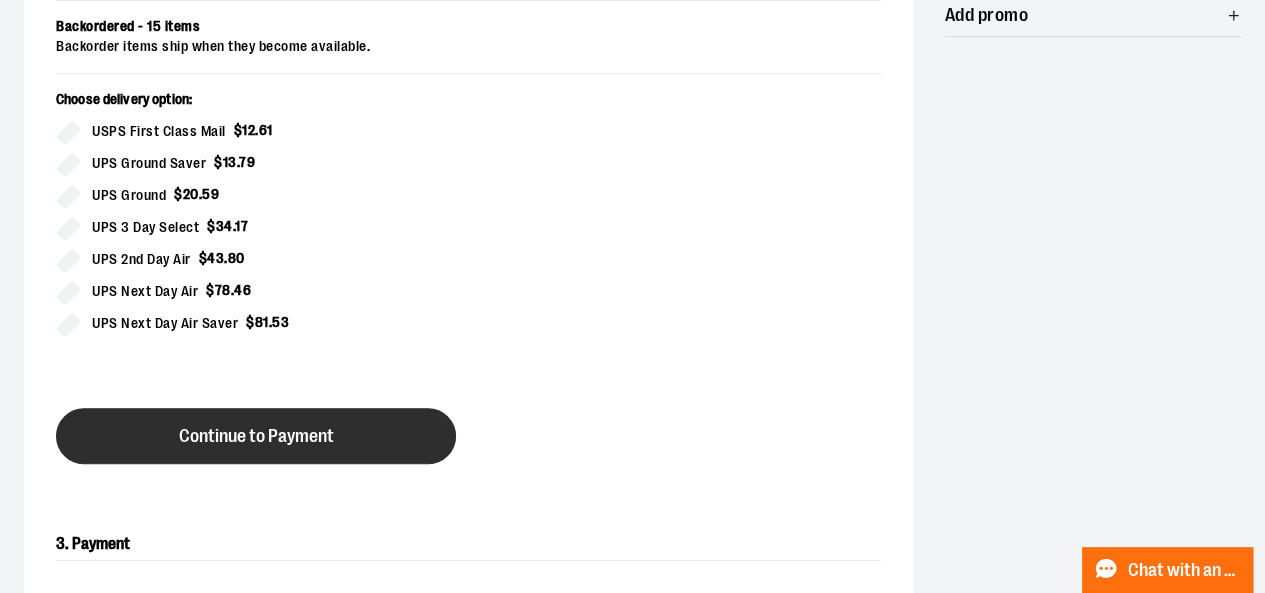 click on "Continue to Payment" at bounding box center (256, 436) 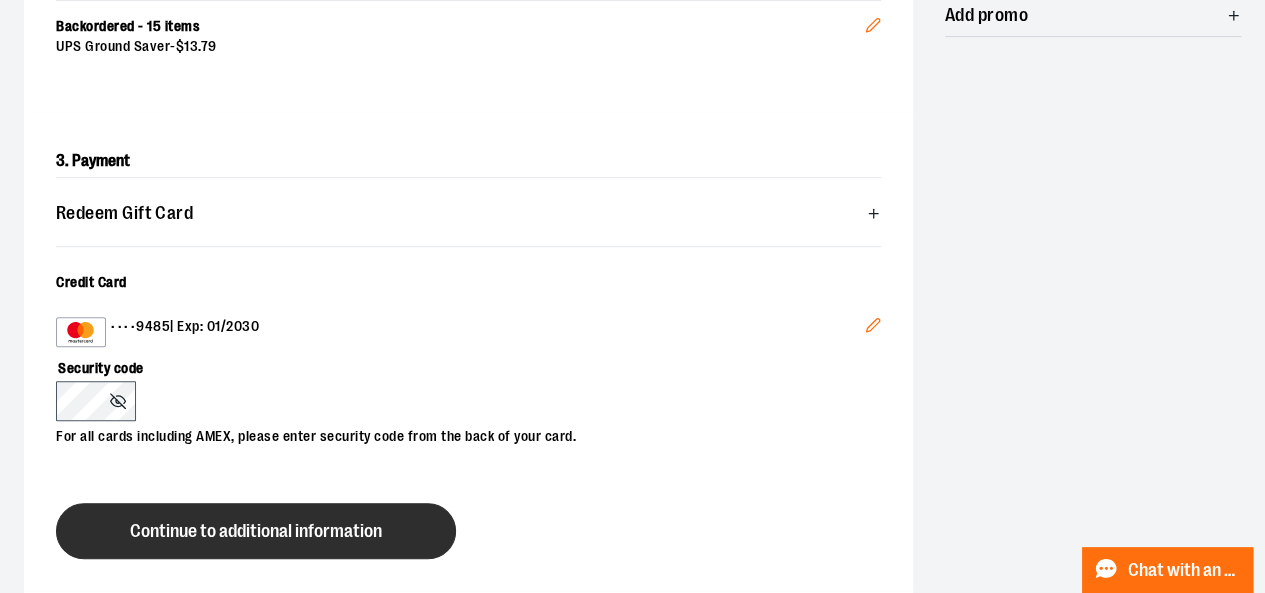 click on "Continue to additional information" at bounding box center [256, 531] 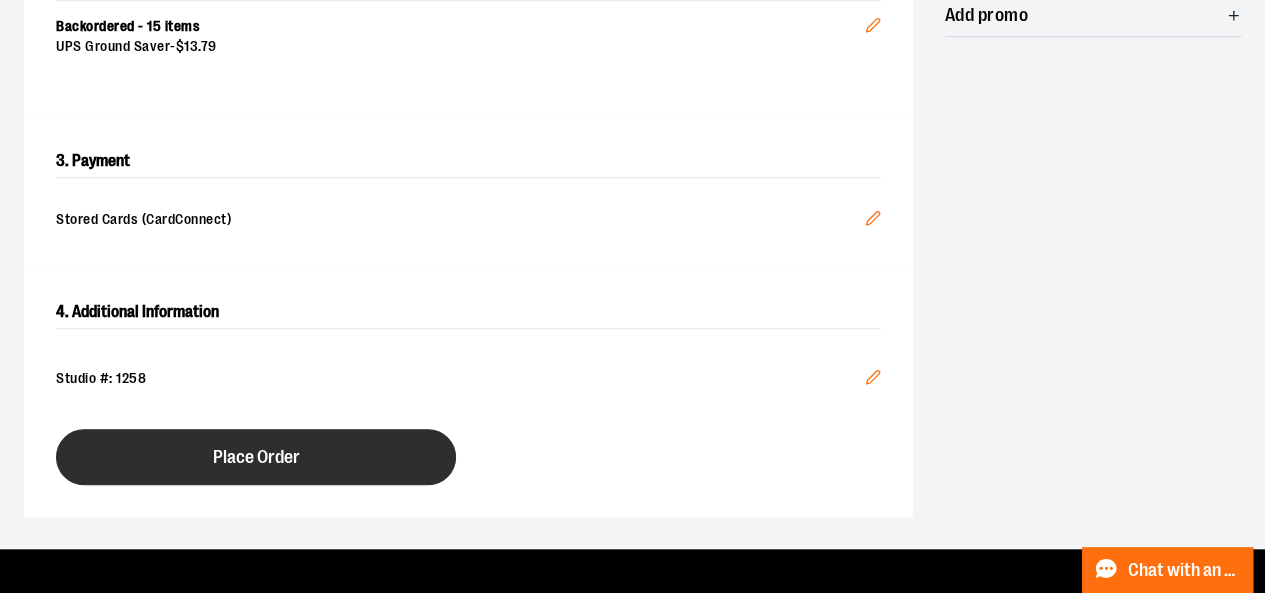 click on "Place Order" at bounding box center (256, 457) 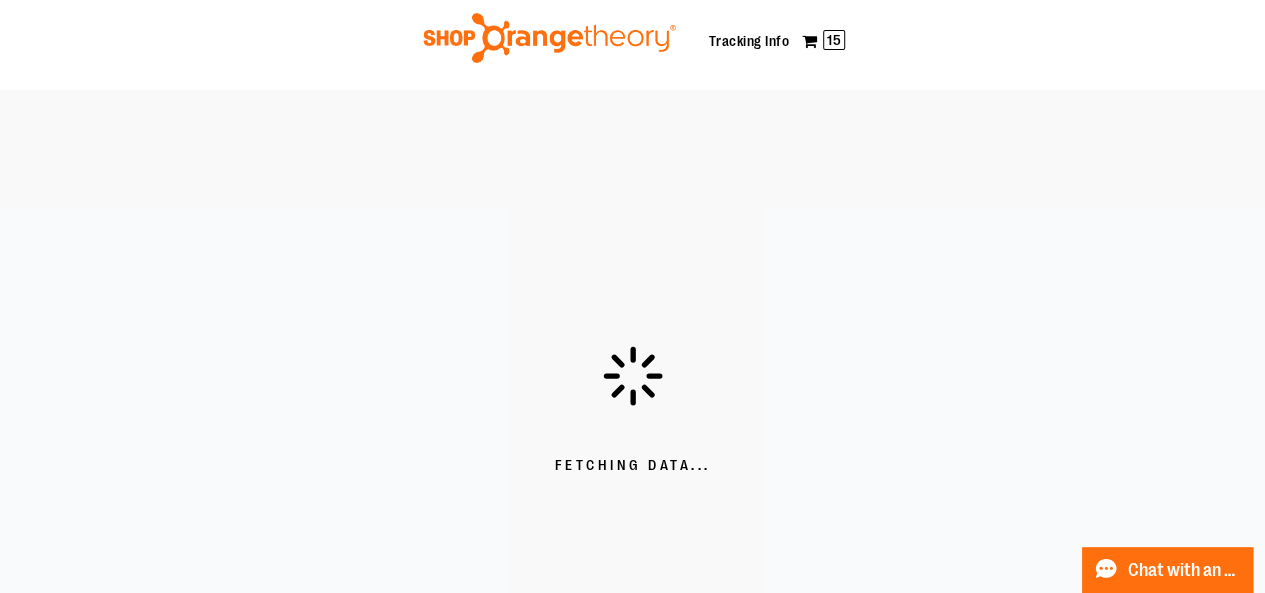 scroll, scrollTop: 0, scrollLeft: 0, axis: both 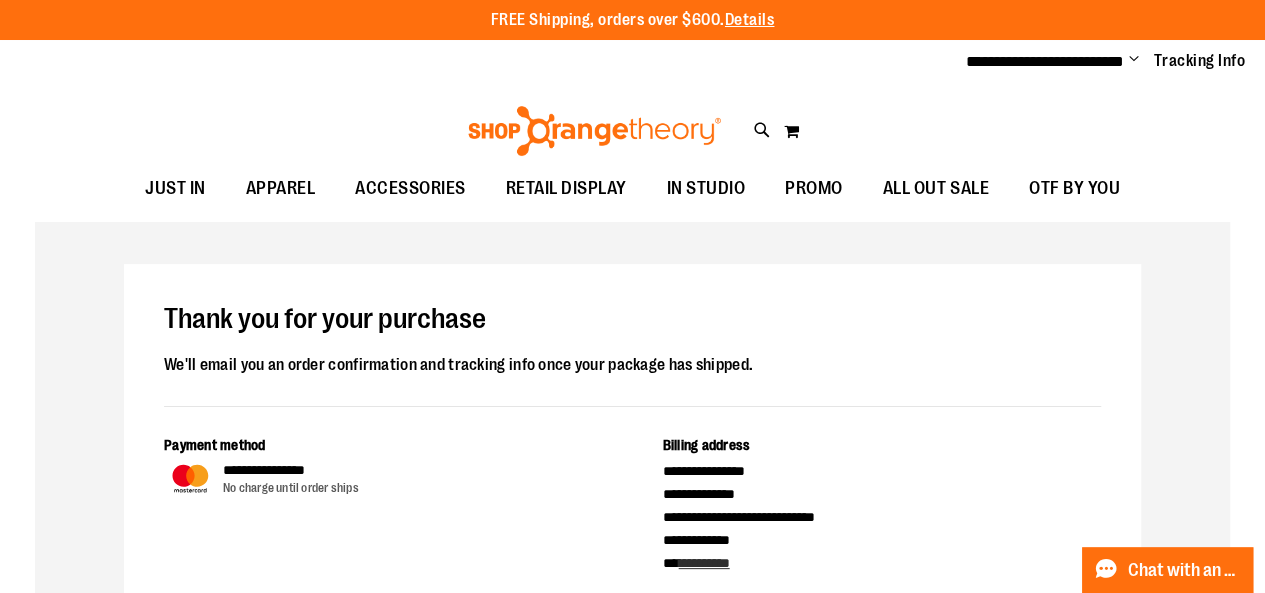 type on "**********" 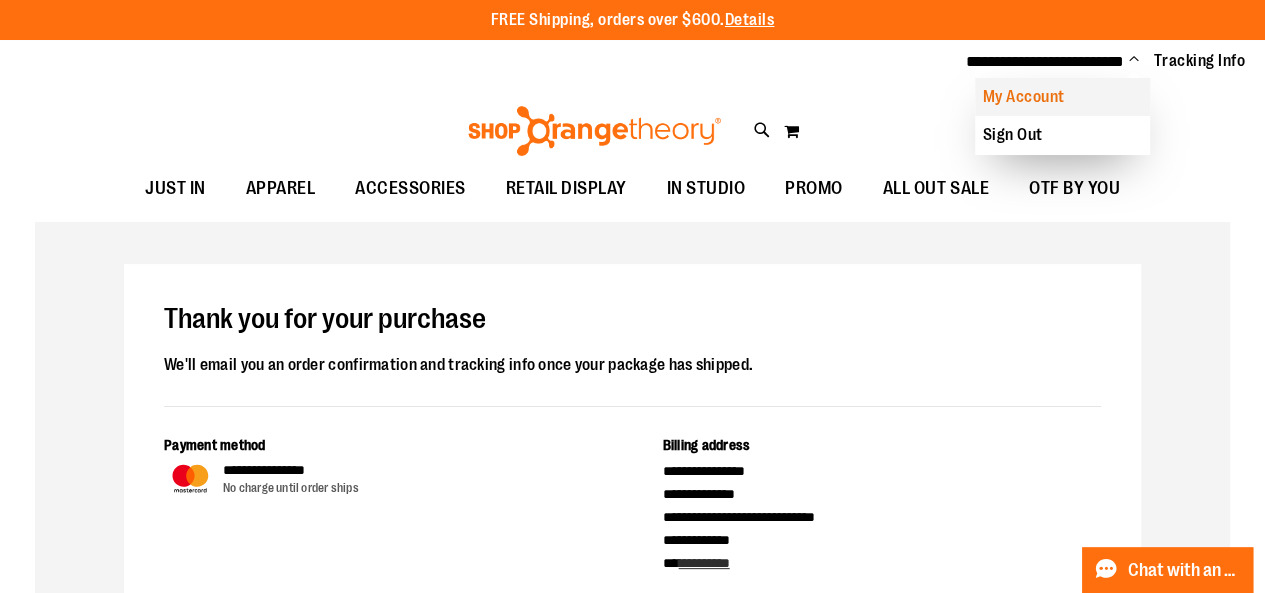 click on "My Account" at bounding box center (1062, 97) 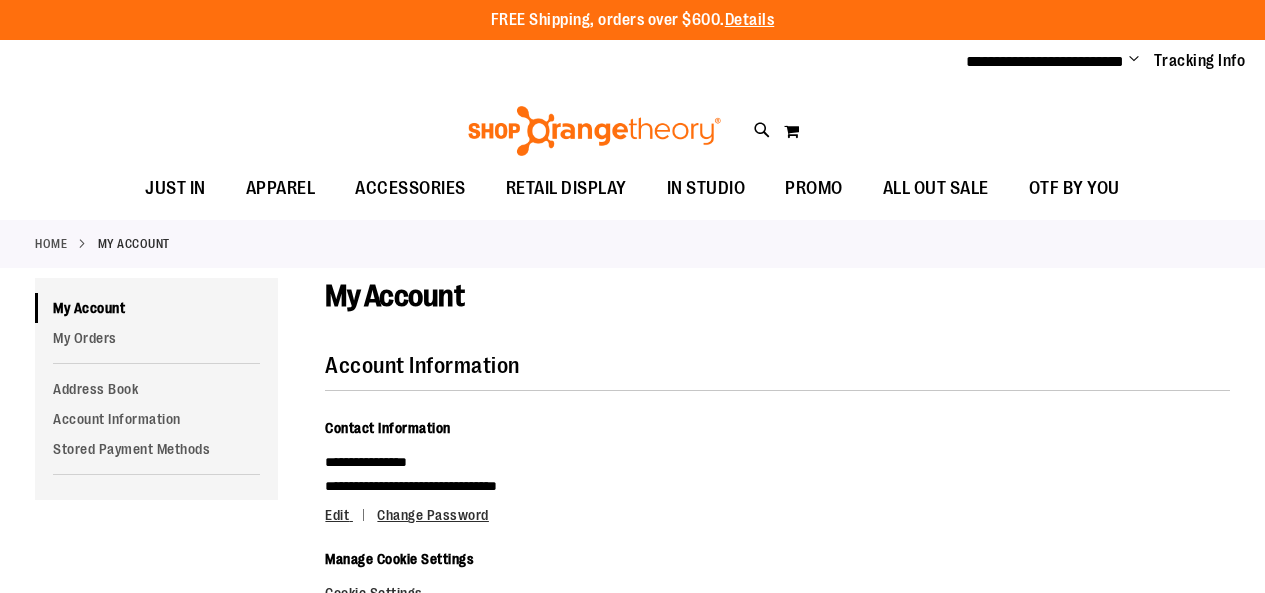 scroll, scrollTop: 0, scrollLeft: 0, axis: both 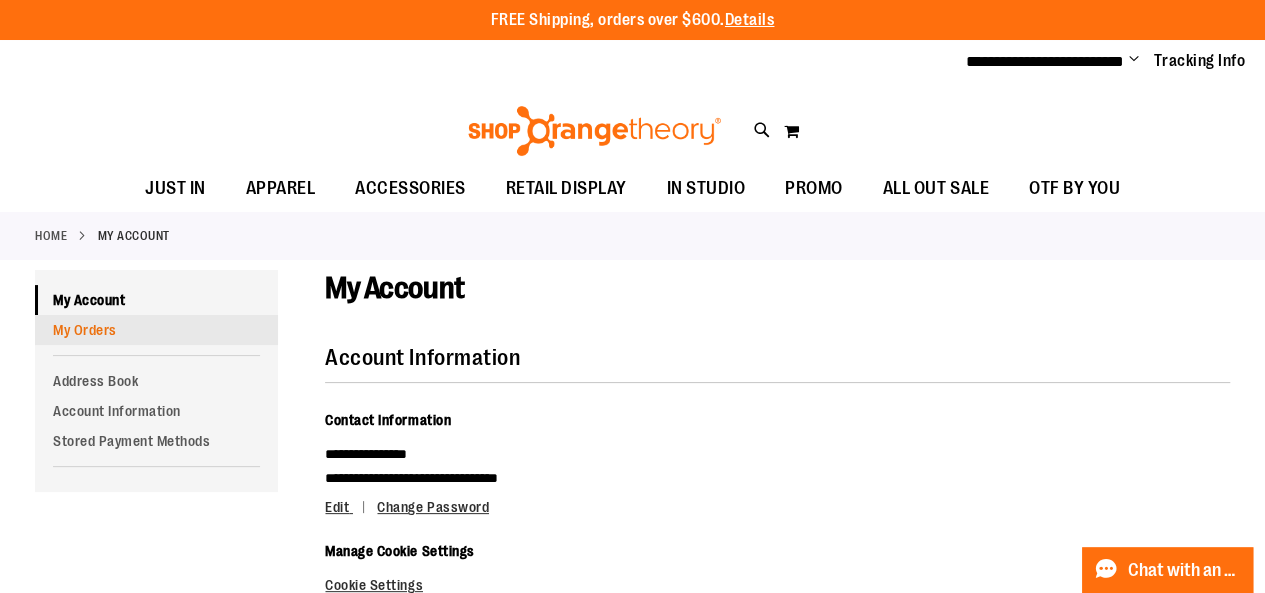 type on "**********" 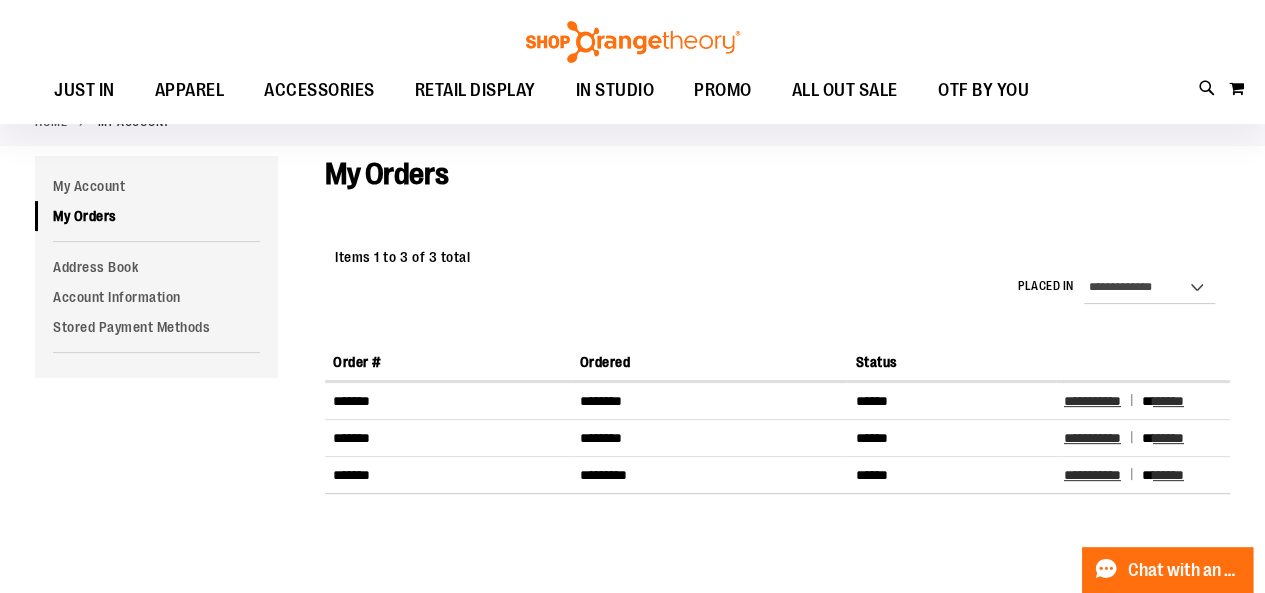 scroll, scrollTop: 124, scrollLeft: 0, axis: vertical 